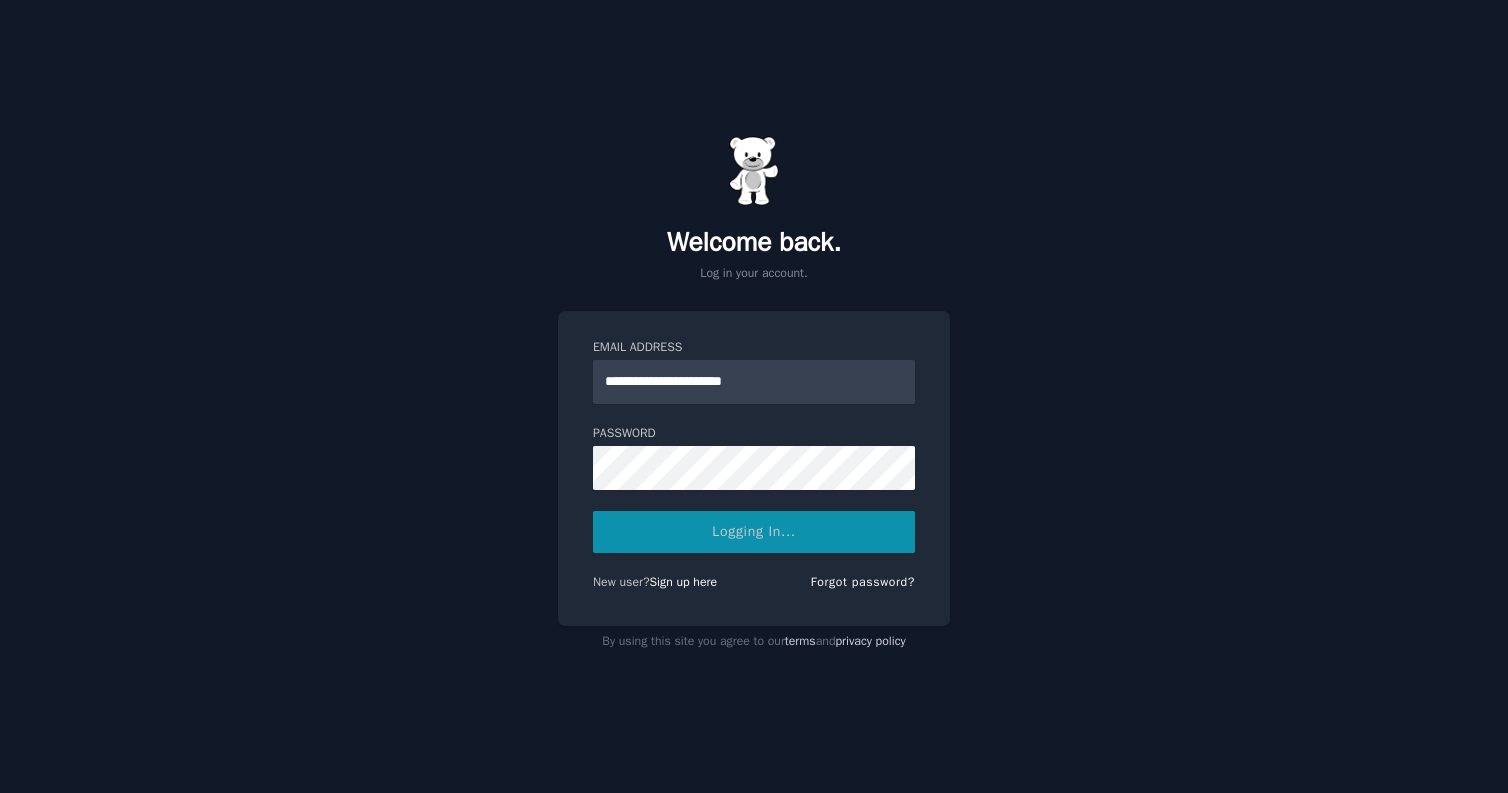 scroll, scrollTop: 0, scrollLeft: 0, axis: both 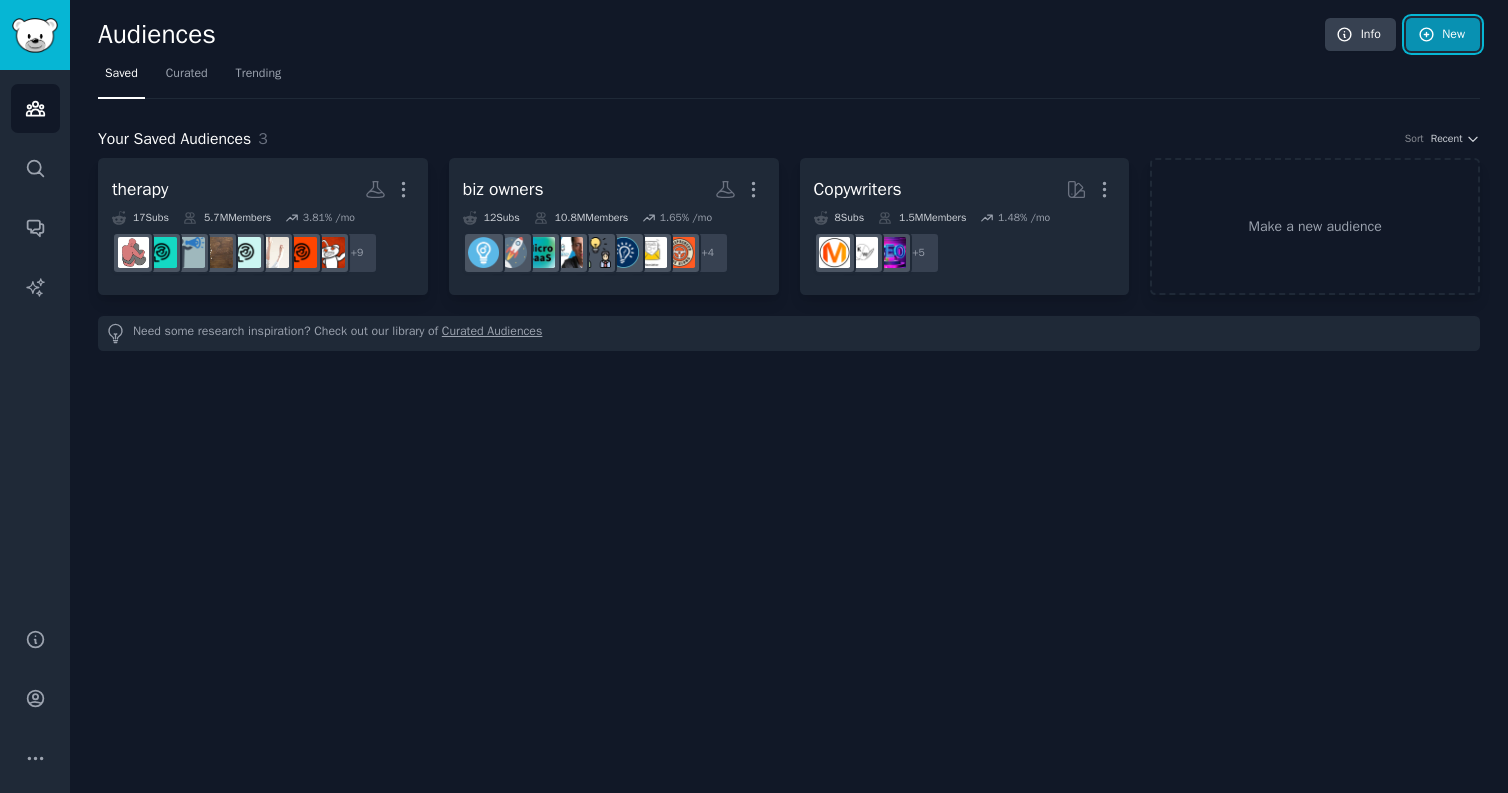 click on "New" at bounding box center (1443, 35) 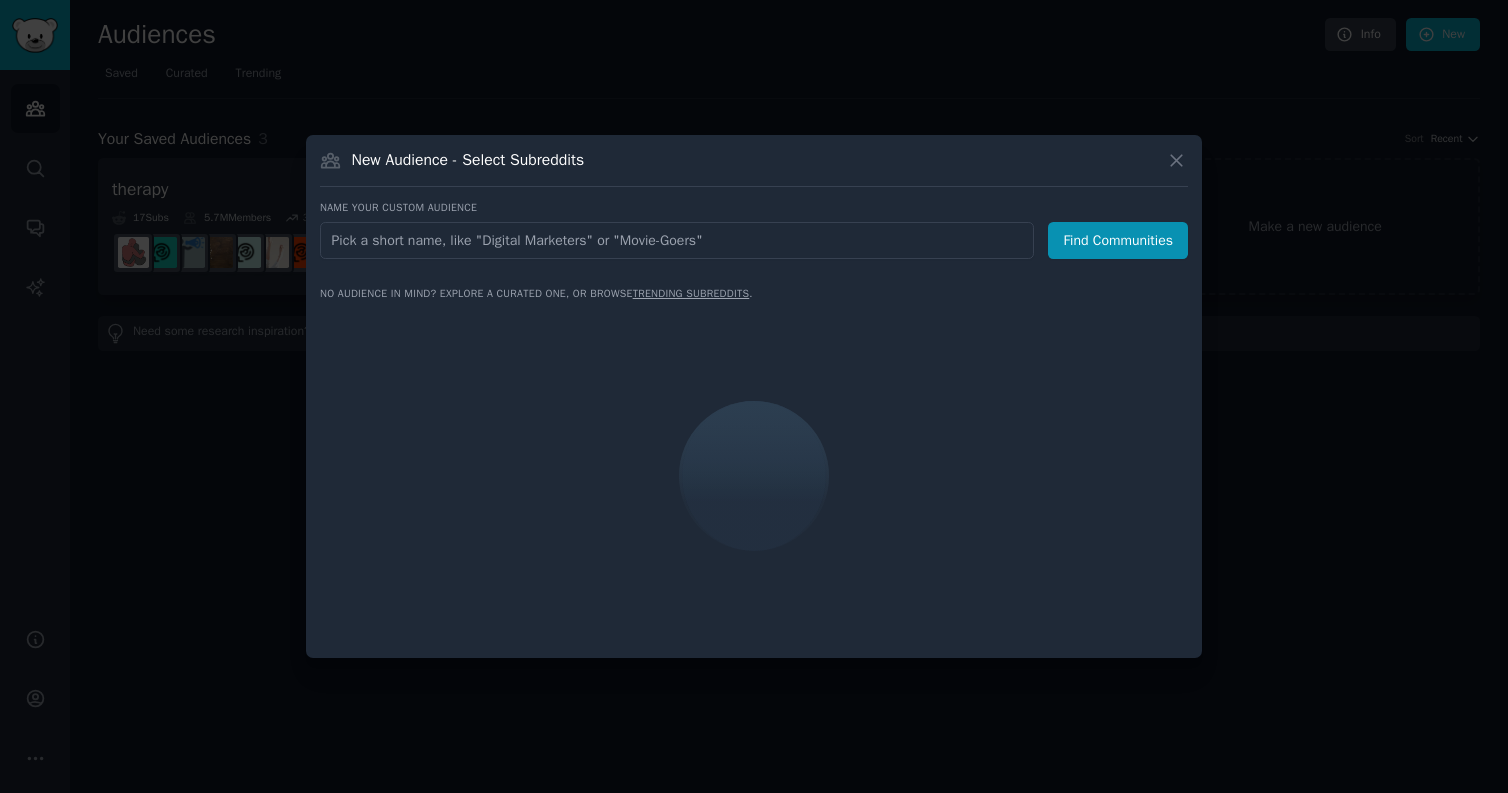 click at bounding box center (677, 240) 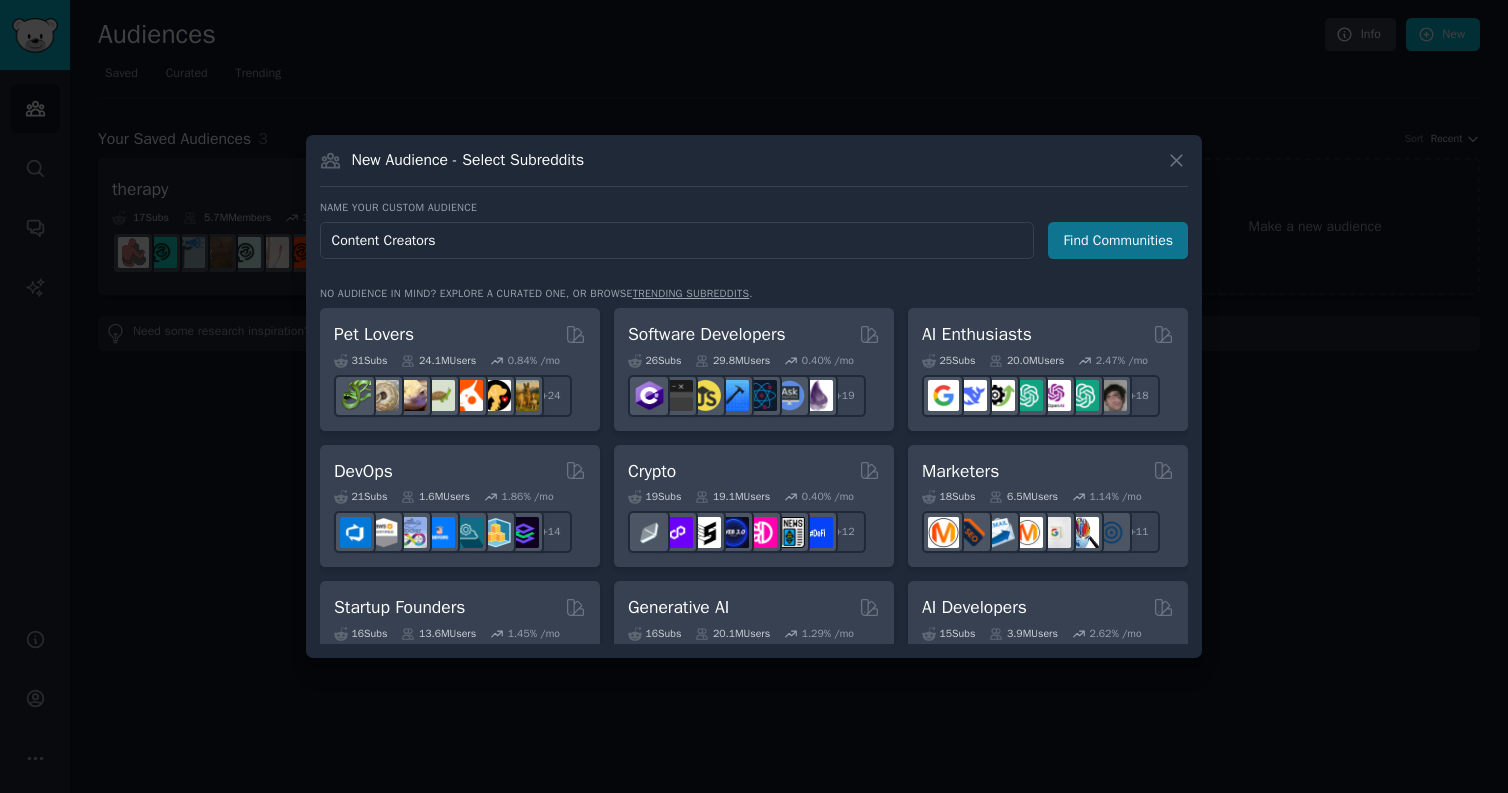 type on "Content Creators" 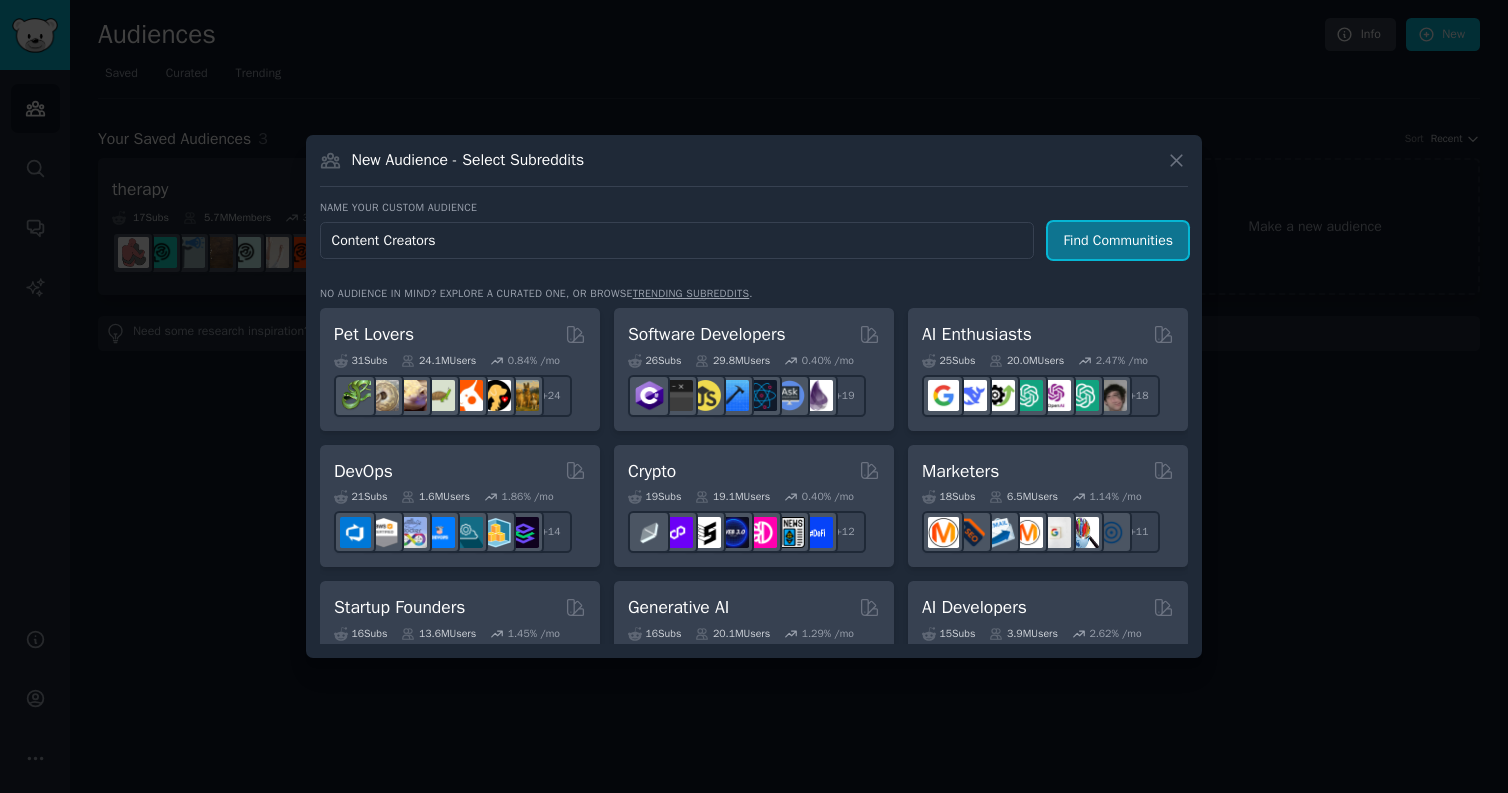 click on "Find Communities" at bounding box center (1118, 240) 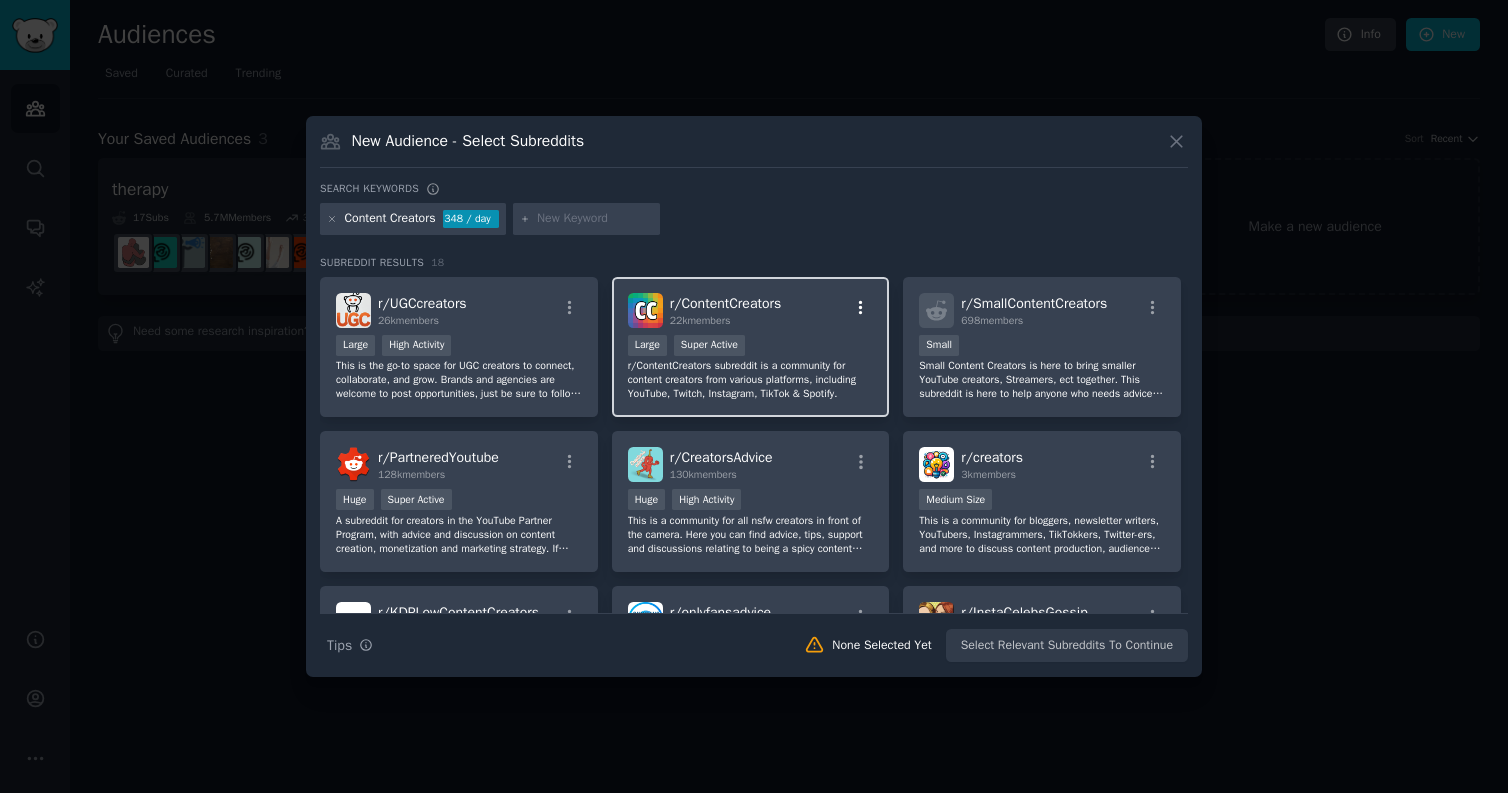 click 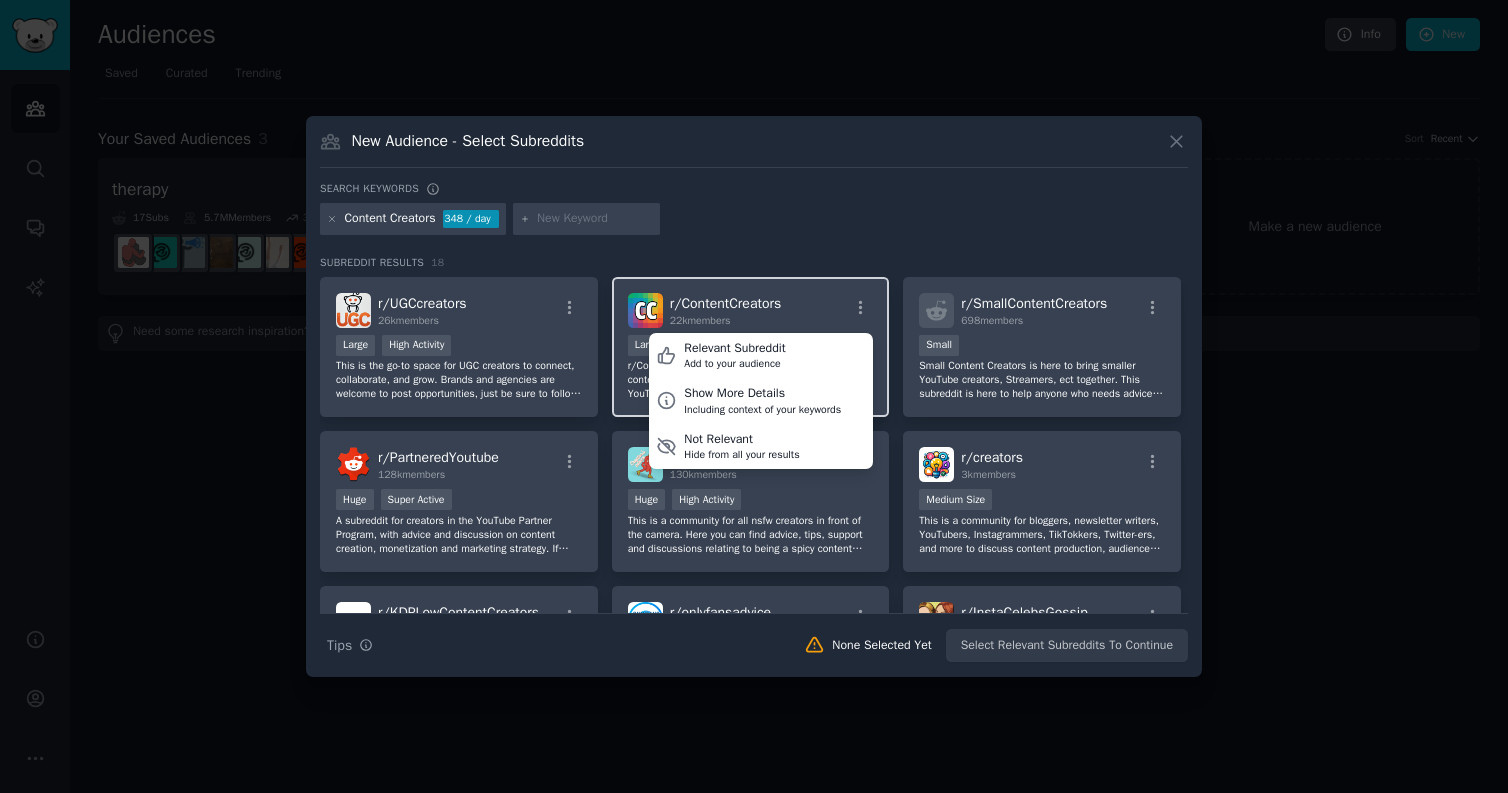 click on "r/ ContentCreators 22k  members Relevant Subreddit Add to your audience Show More Details Including context of your keywords Not Relevant Hide from all your results" at bounding box center [751, 310] 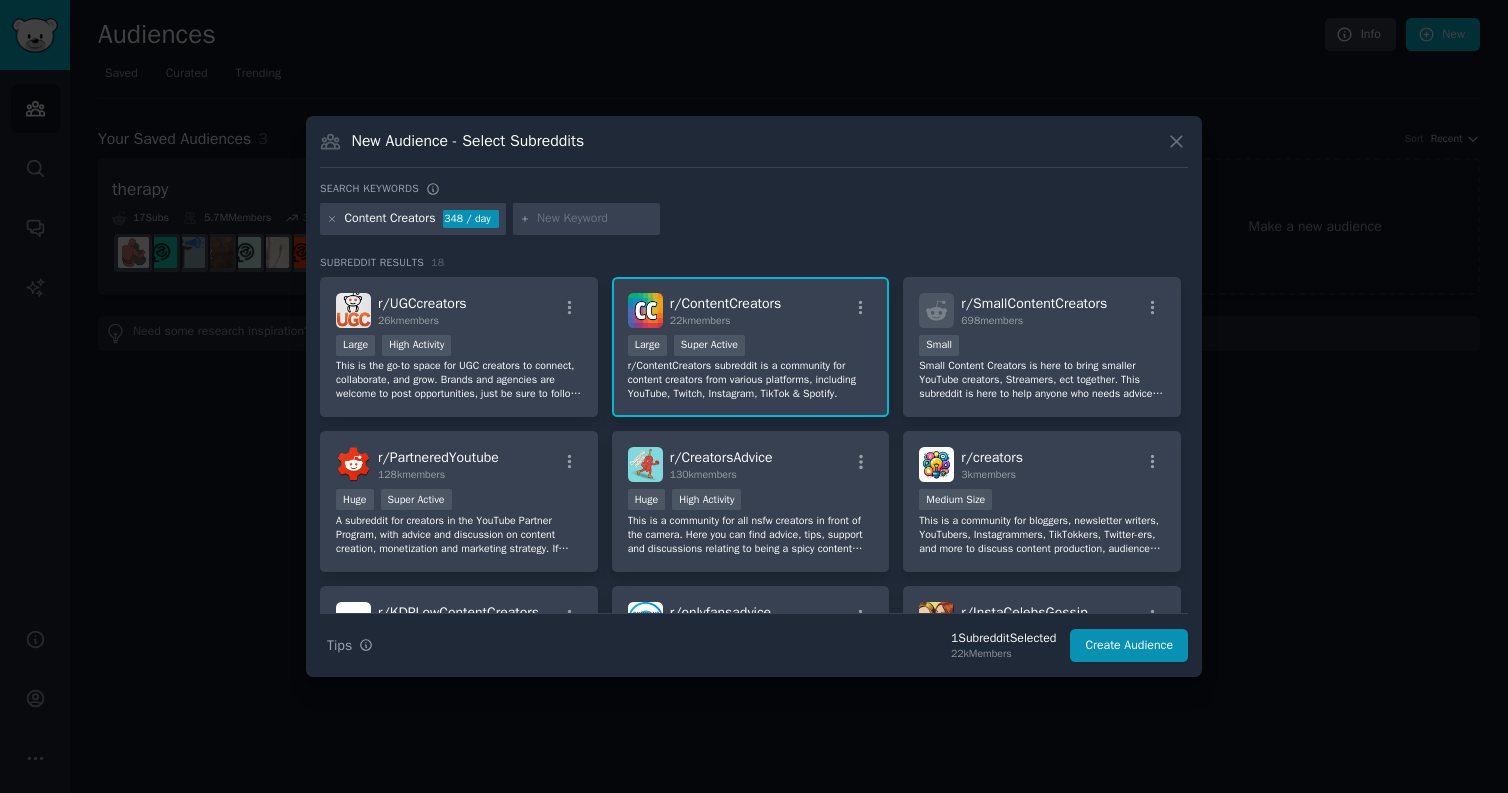 click on "r/ ContentCreators 22k  members" at bounding box center [751, 310] 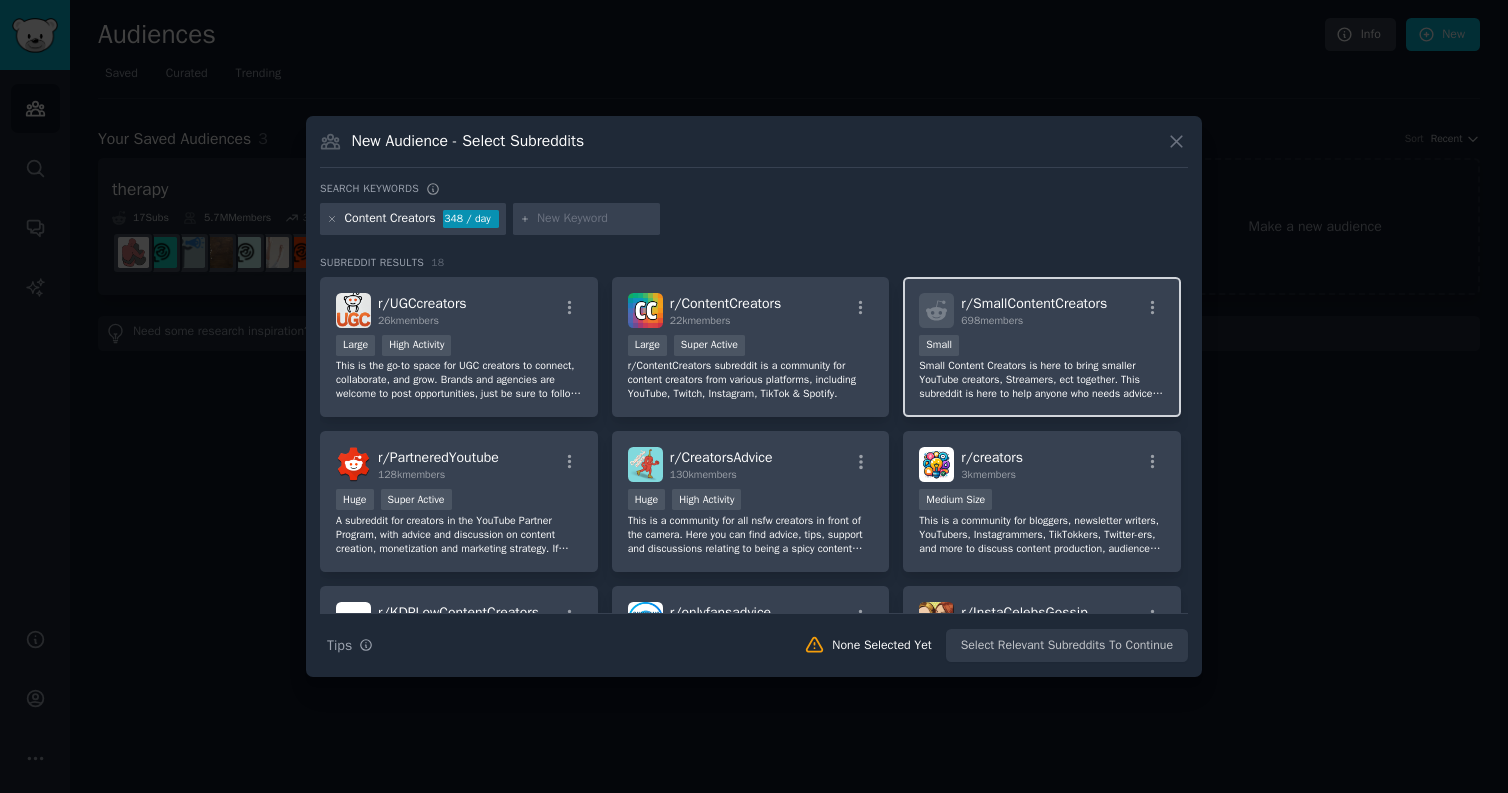 click on "Small" at bounding box center (1042, 347) 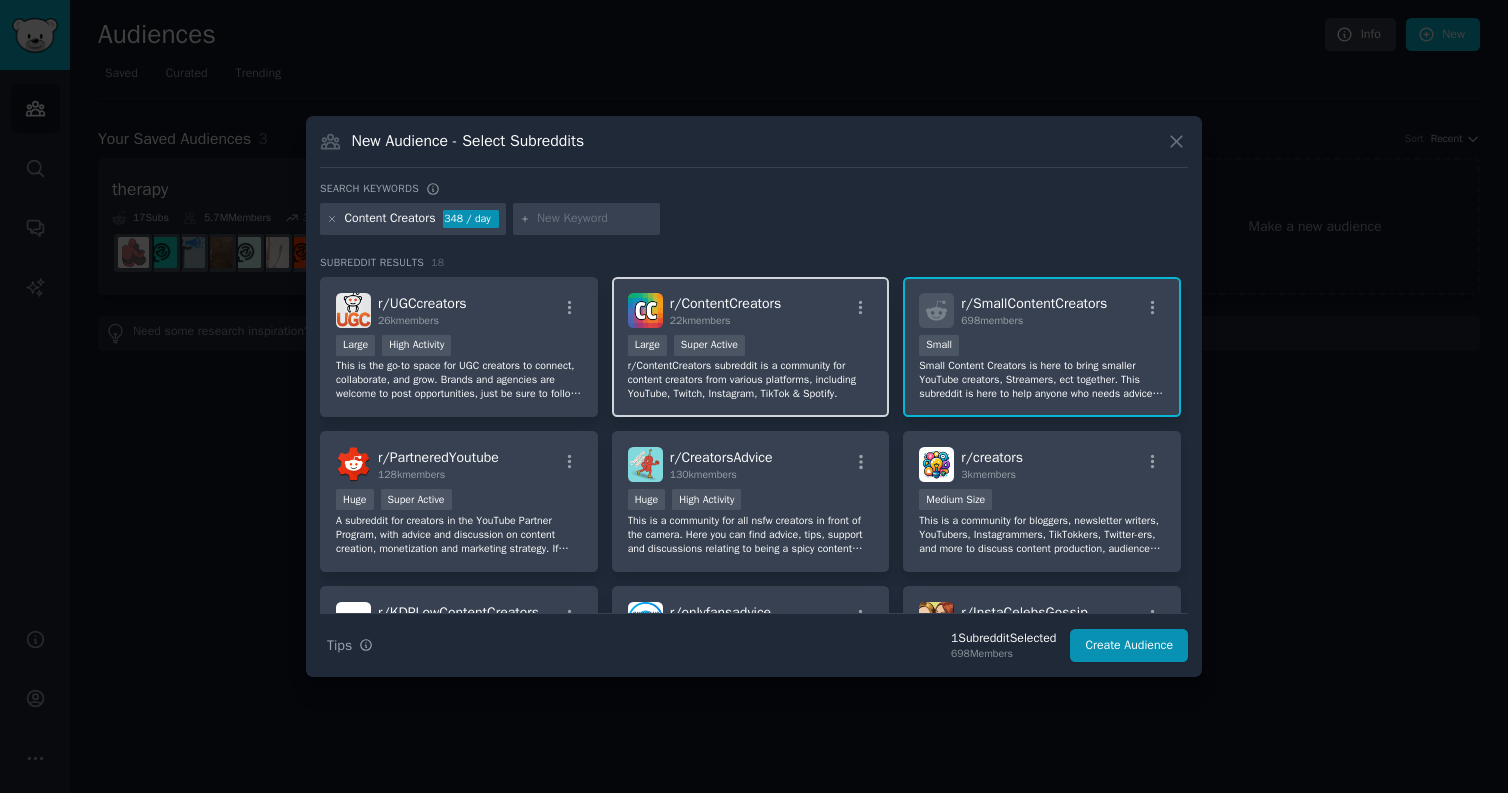 click on "Large Super Active" at bounding box center [751, 347] 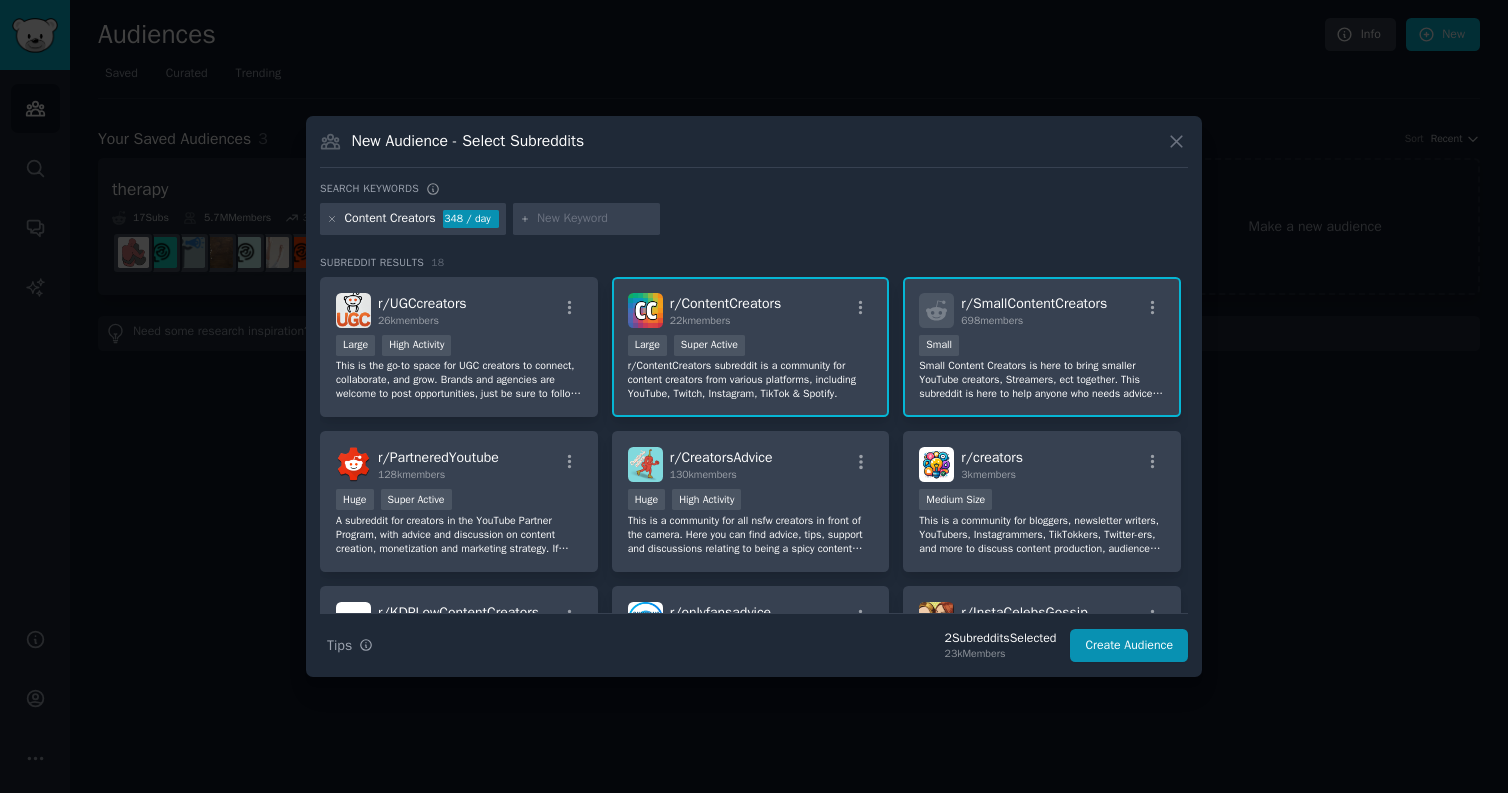 click on "Small Content Creators is here to bring smaller YouTube creators, Streamers, ect together.
This subreddit is here to help anyone who needs advice, tips, or help with whatever you need to build an online presence.
If you're just starting out making videos or streaming, don't be afraid to ask questions or link your own content for others to review." at bounding box center [1042, 380] 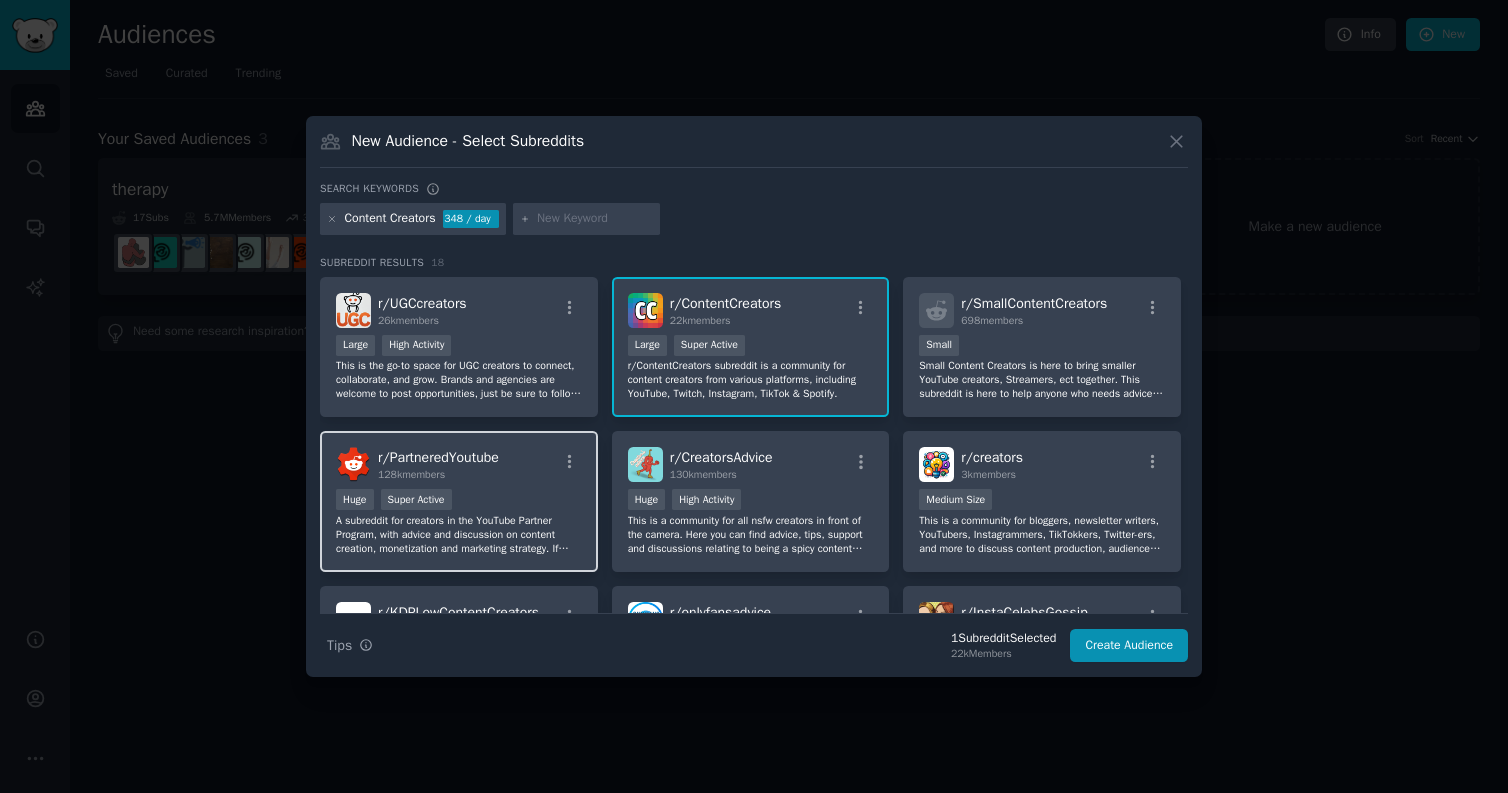click on "A subreddit for creators in the YouTube Partner Program, with advice and discussion on content creation, monetization and marketing strategy.
If you're not a member of the program, please check out other subreddits like /r/YouTubers & /r/NewTubers" at bounding box center (459, 535) 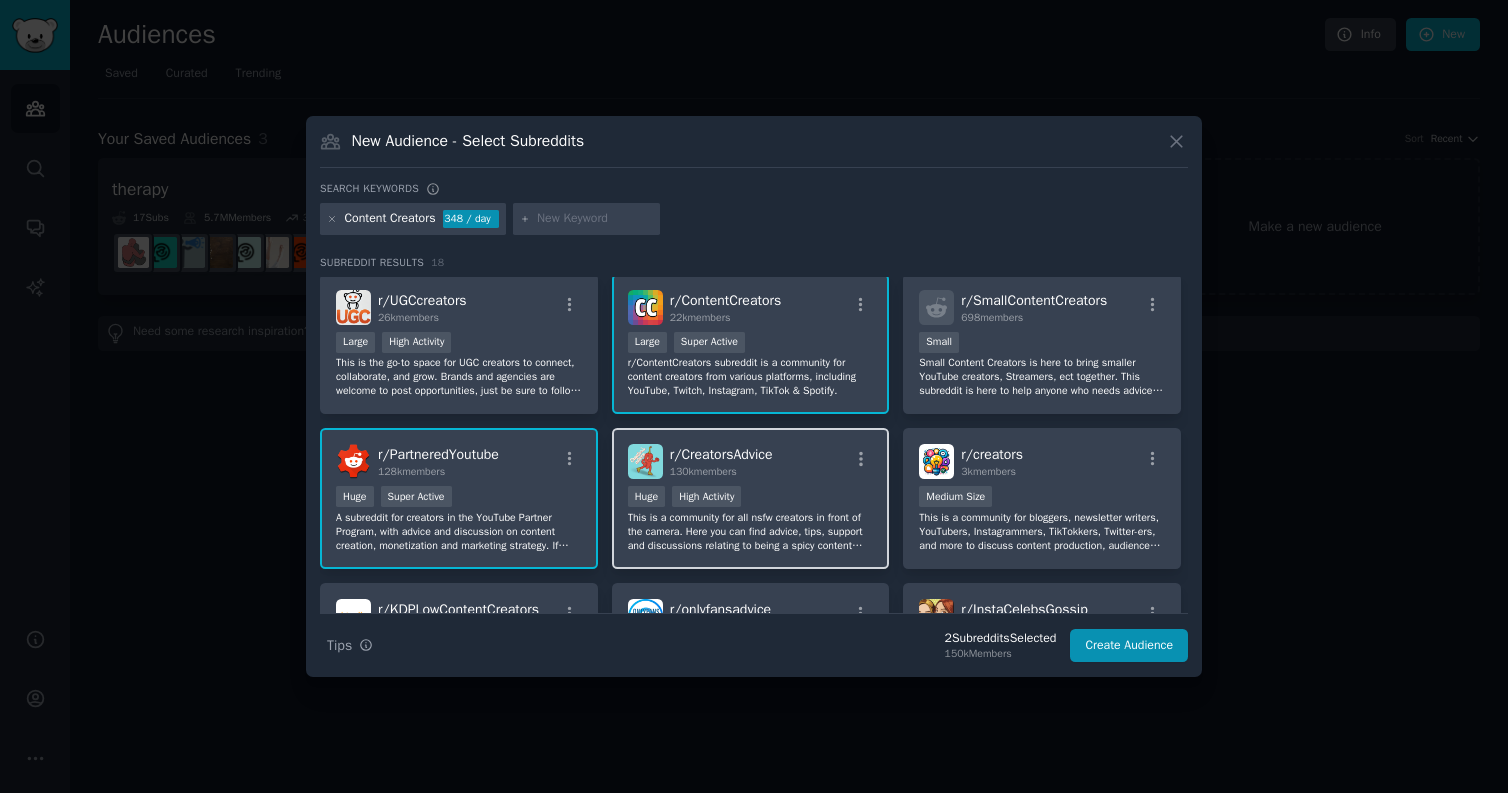 scroll, scrollTop: 0, scrollLeft: 0, axis: both 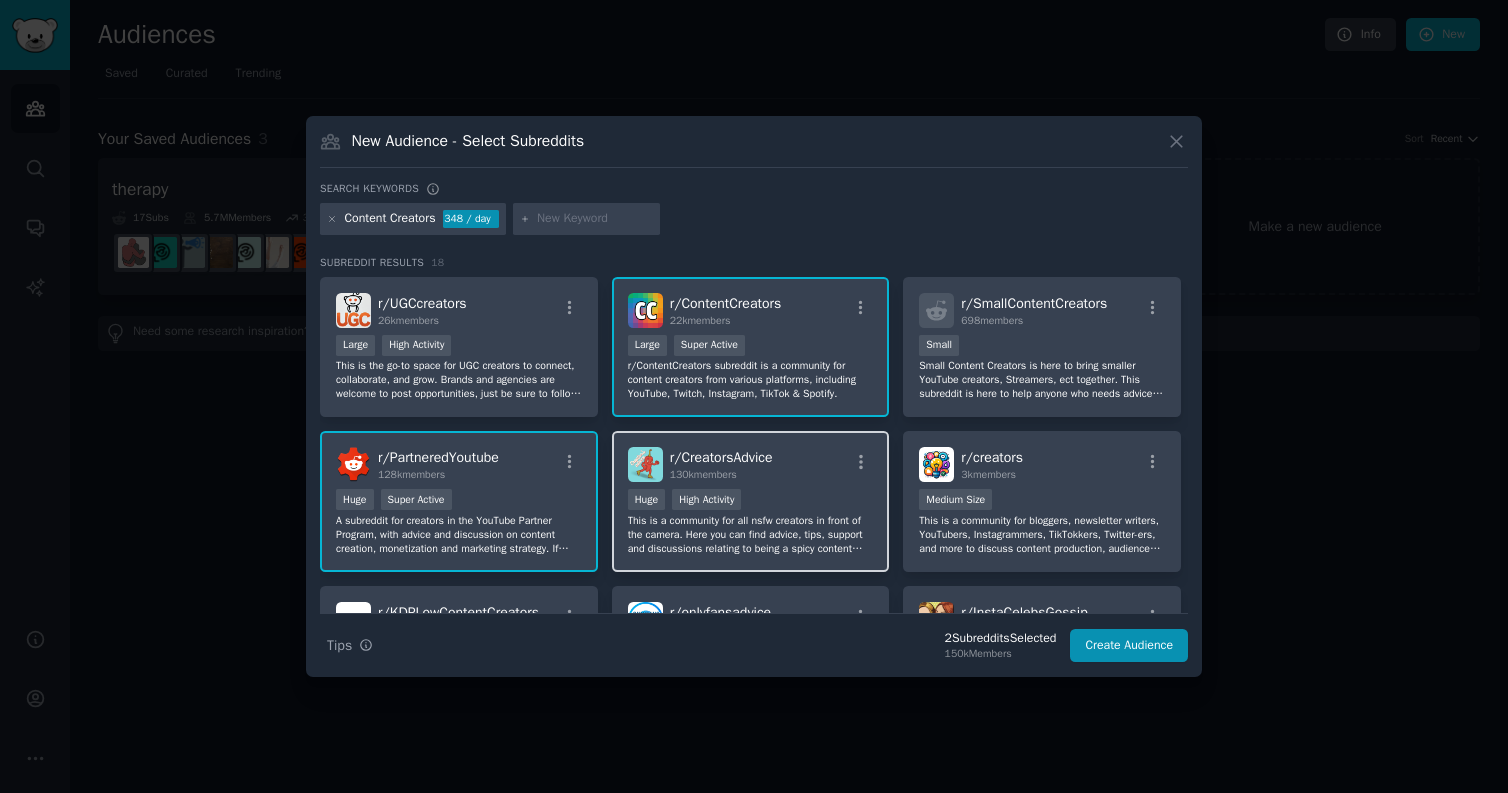 click on "This is a community for all nsfw creators in front of the camera. Here you can find advice, tips, support and discussions relating to being a spicy content creator." at bounding box center (751, 535) 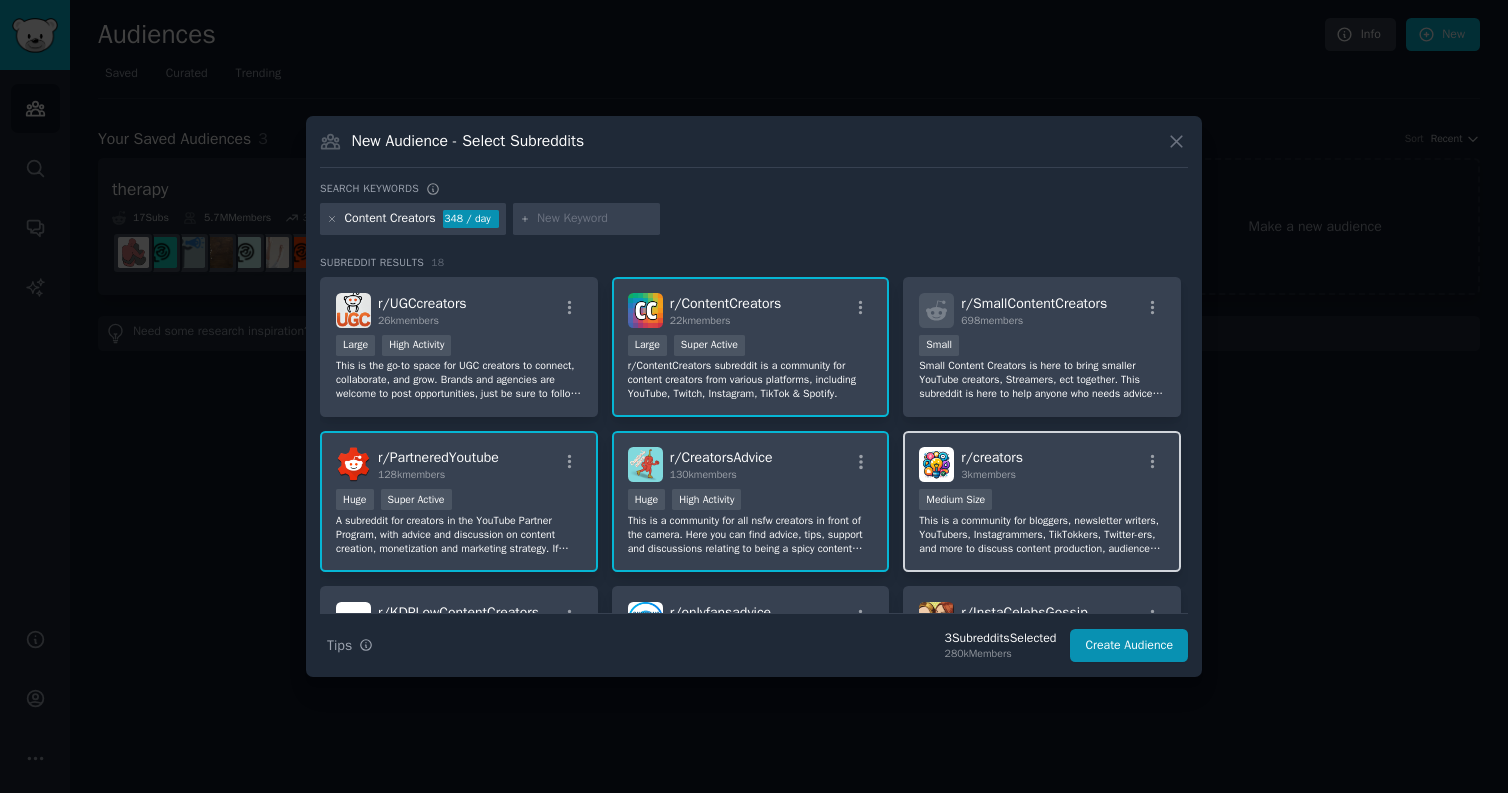 click on "This is a community for bloggers, newsletter writers, YouTubers, Instagrammers, TikTokkers, Twitter-ers, and more to discuss content production, audience growth, and monetization." at bounding box center [1042, 535] 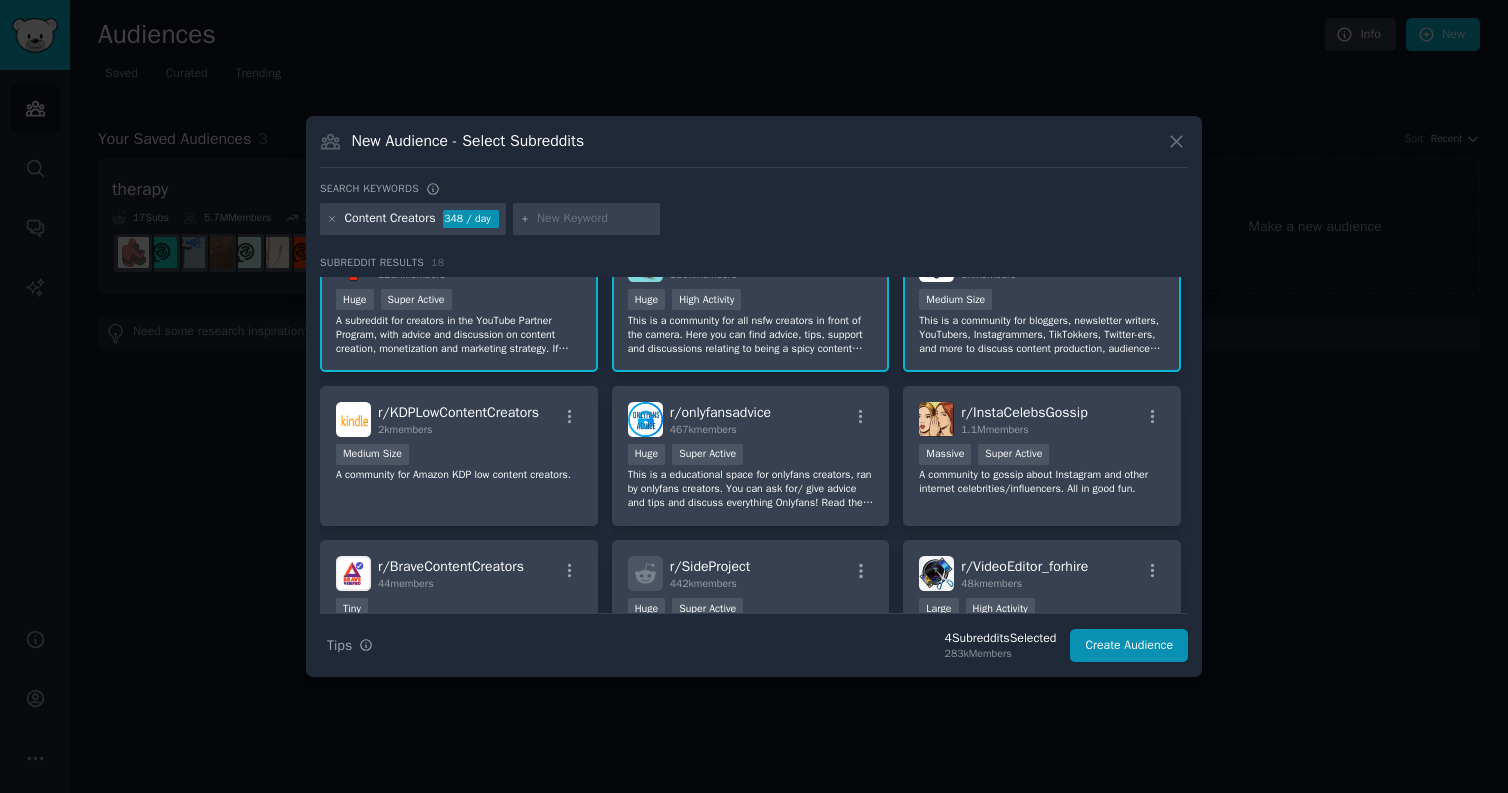 scroll, scrollTop: 202, scrollLeft: 0, axis: vertical 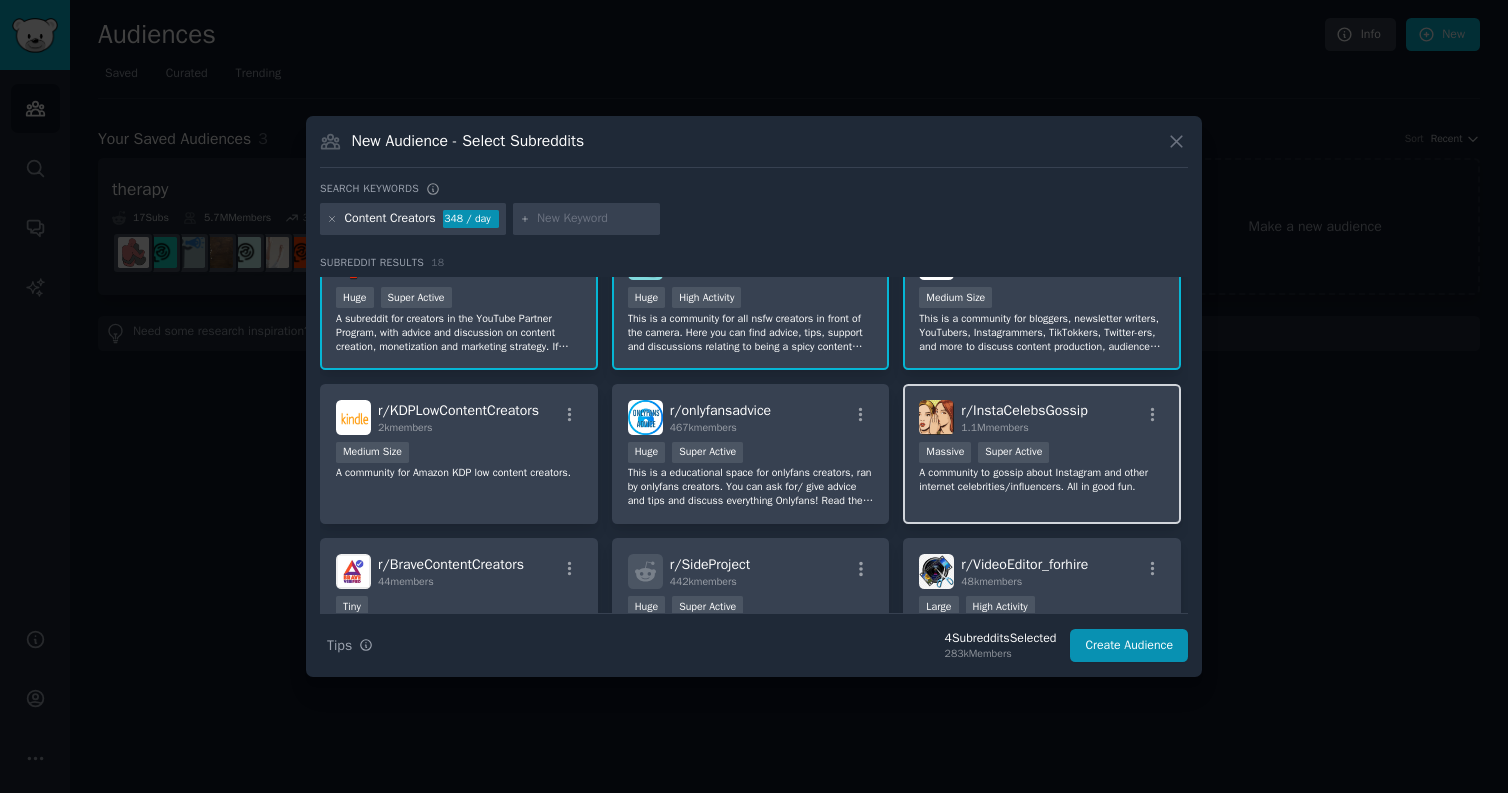 click on "A community to gossip about Instagram and other internet celebrities/influencers. All in good fun." at bounding box center (1042, 480) 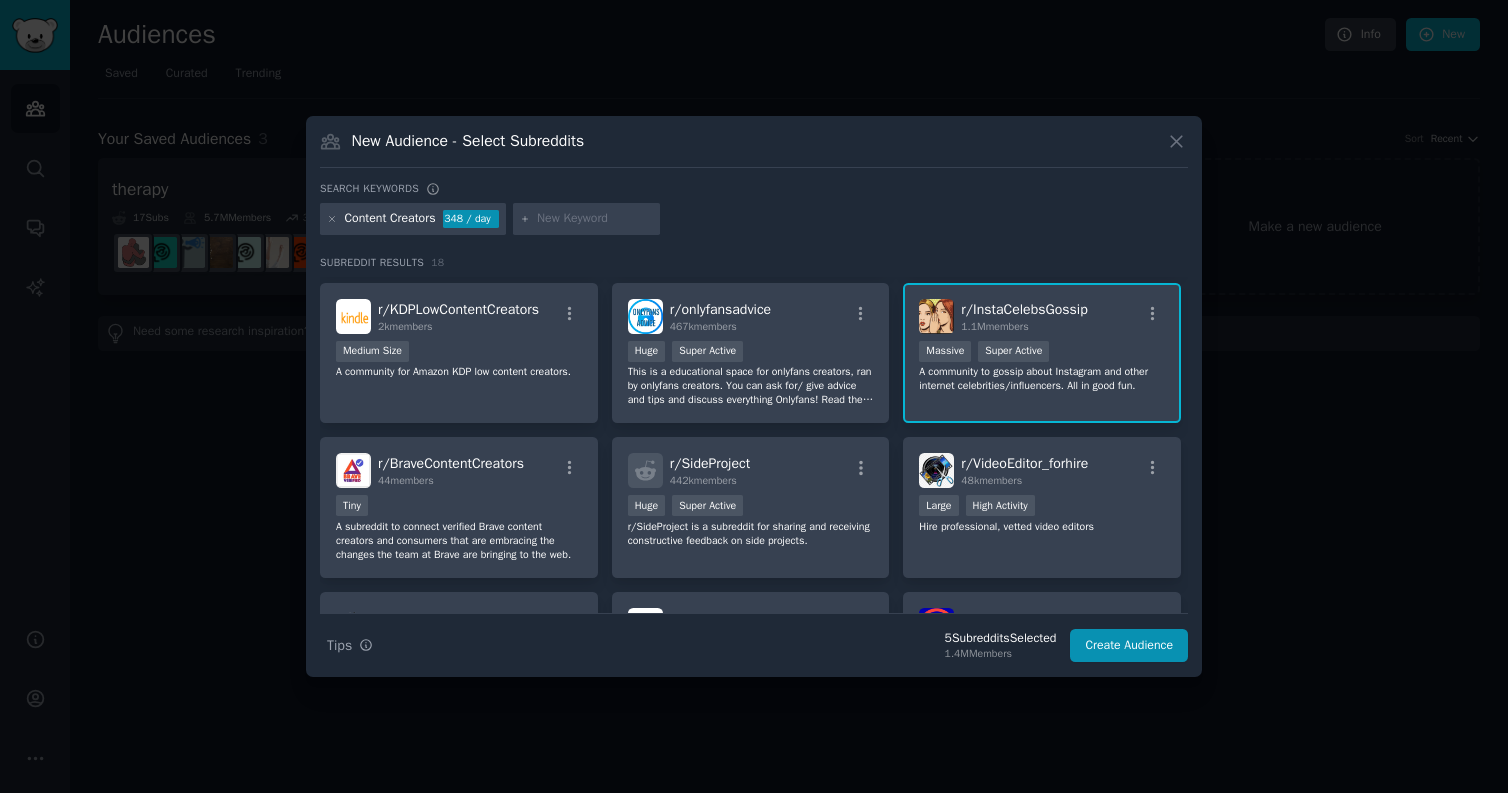 scroll, scrollTop: 352, scrollLeft: 0, axis: vertical 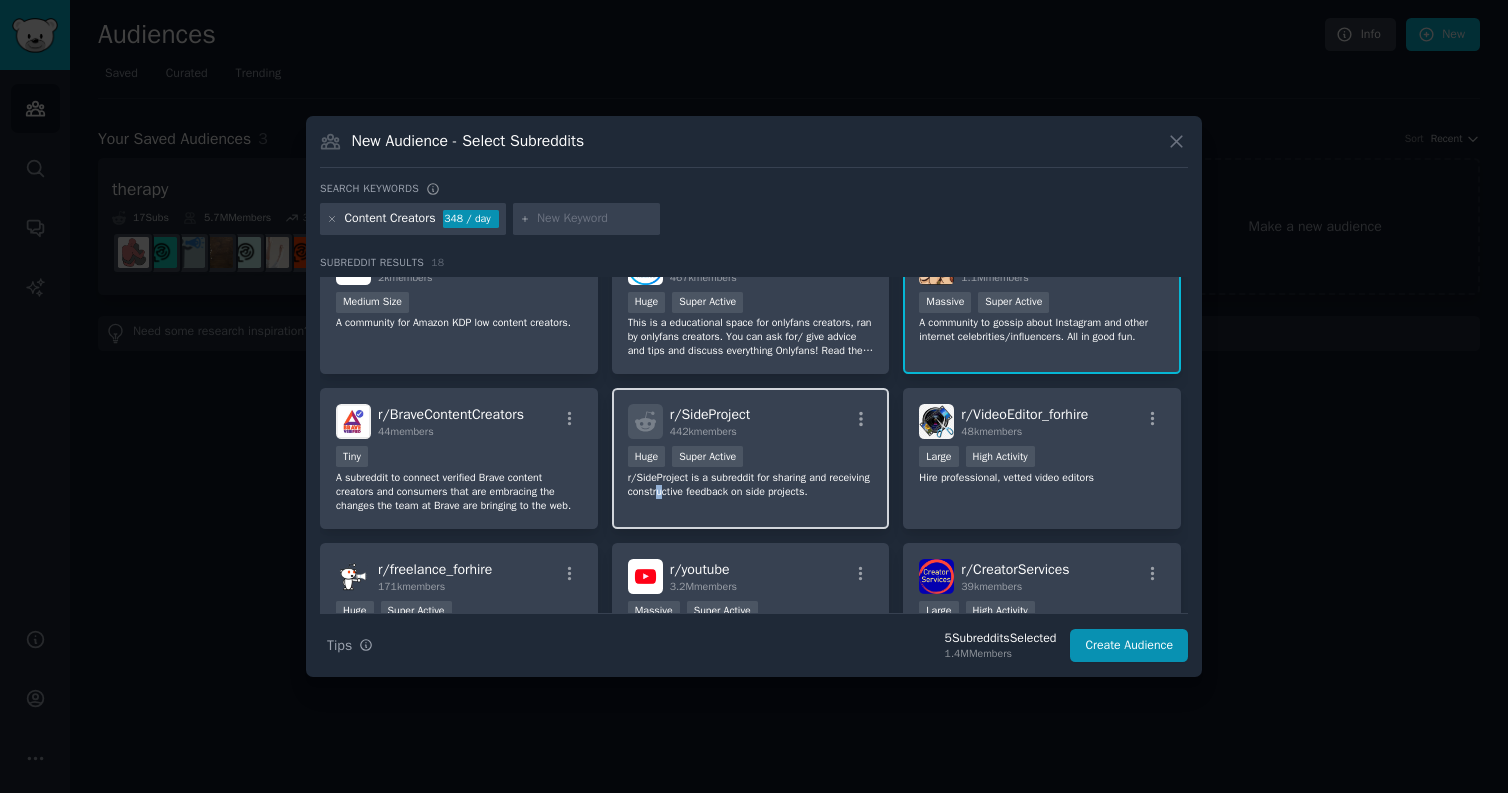 click on "r/SideProject is a subreddit for sharing and receiving constructive feedback on side projects." at bounding box center (751, 485) 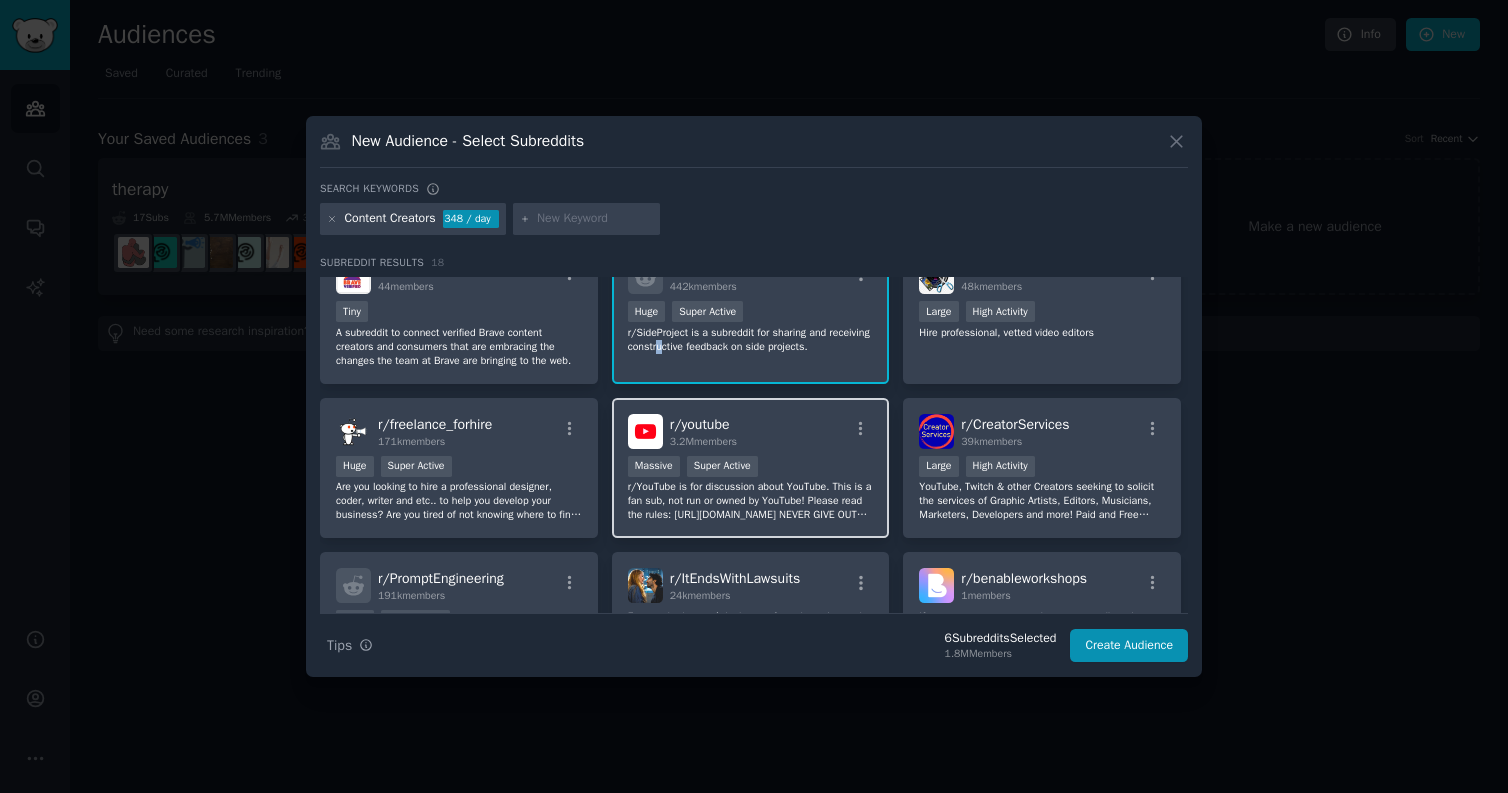 scroll, scrollTop: 493, scrollLeft: 0, axis: vertical 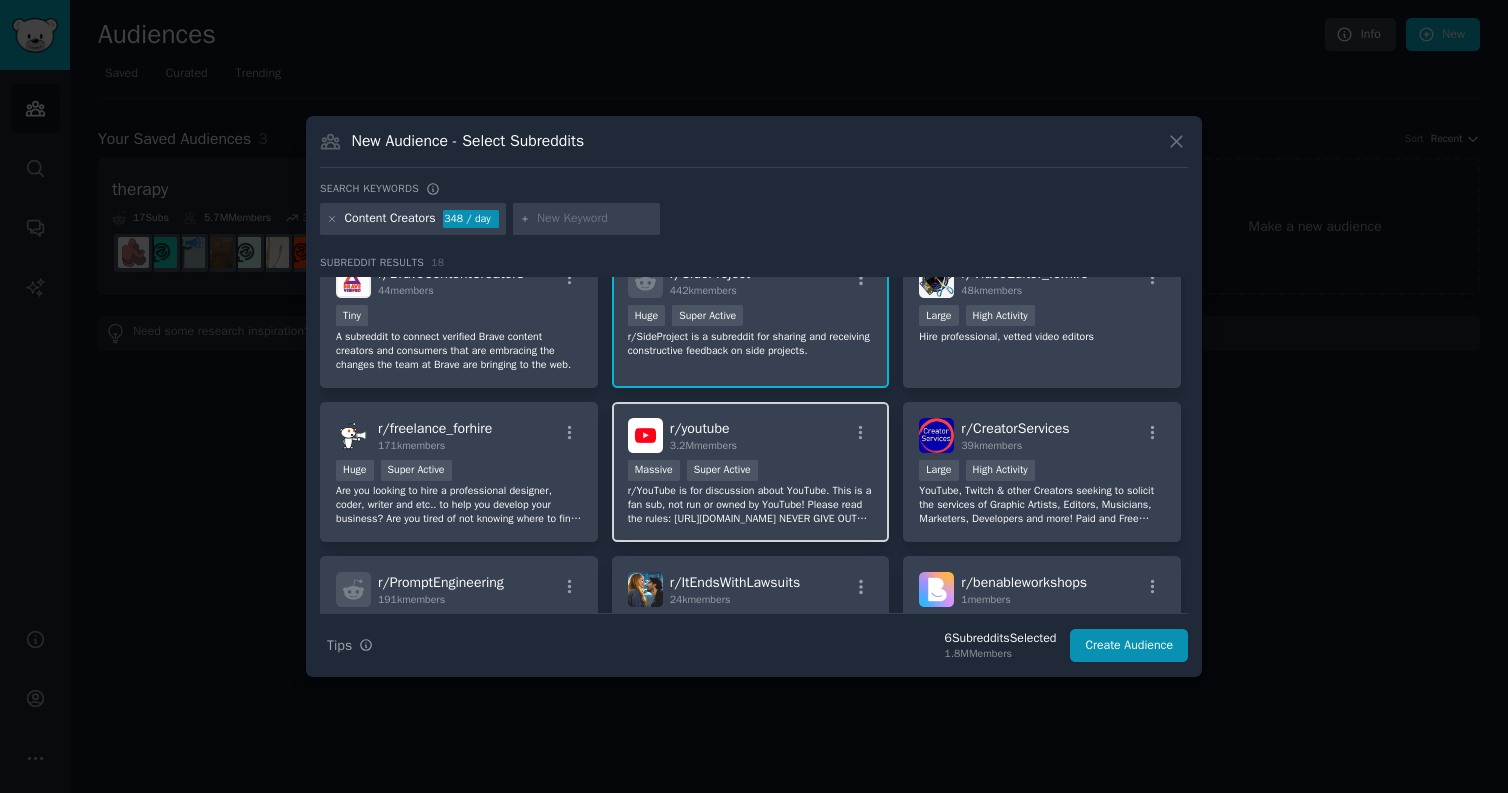 click on "r/YouTube is for discussion about YouTube.
This is a fan sub, not run or owned by YouTube!
Please read the rules: [URL][DOMAIN_NAME]
NEVER GIVE OUT YOUR PERSONAL INFORMATION: [URL][DOMAIN_NAME]" at bounding box center (751, 505) 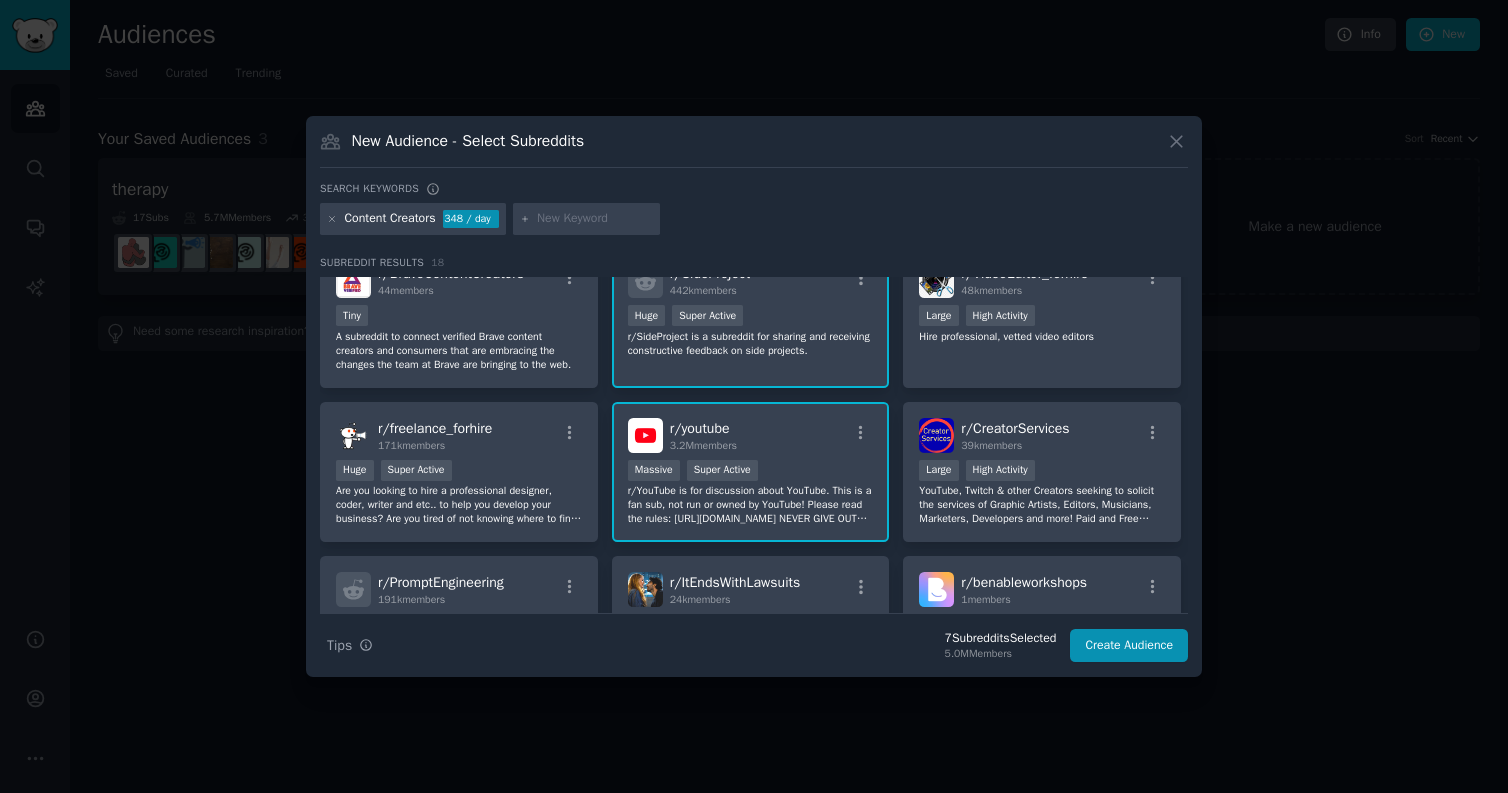 scroll, scrollTop: 526, scrollLeft: 0, axis: vertical 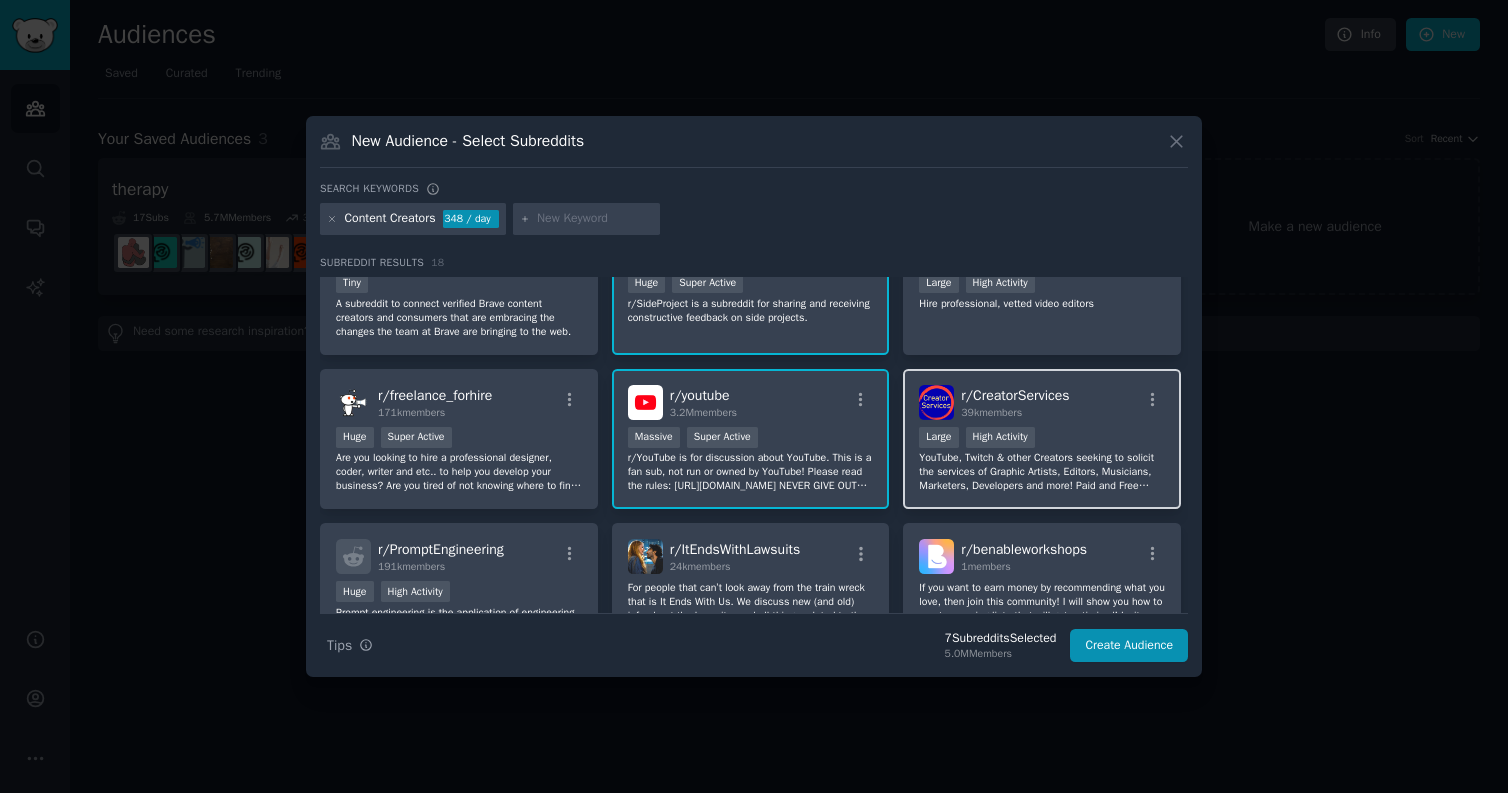 click on "YouTube, Twitch & other Creators seeking to solicit the services of Graphic Artists, Editors, Musicians, Marketers, Developers and more! Paid and Free offers allowed. Part of the r/NewTubers network." at bounding box center [1042, 472] 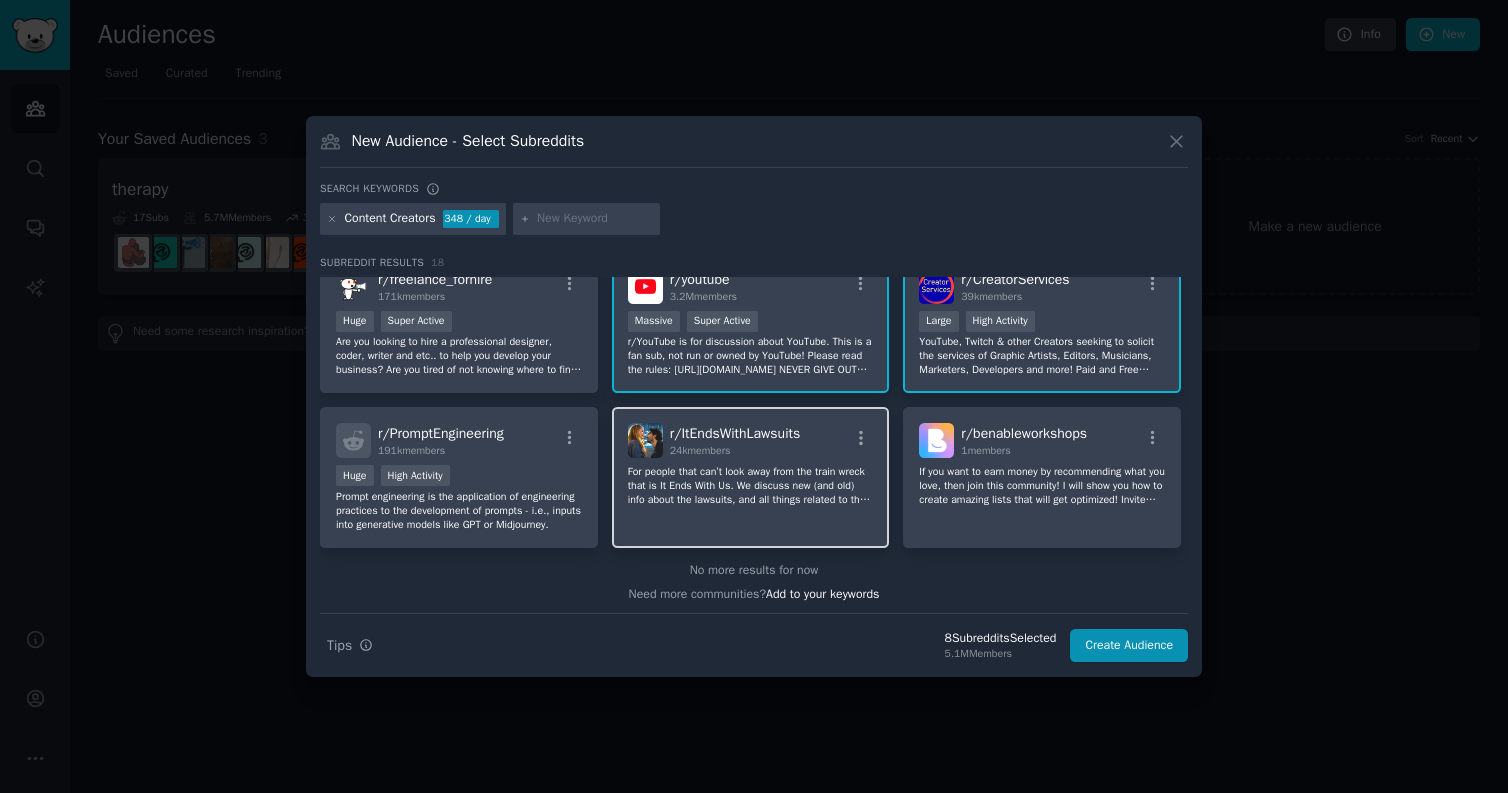 scroll, scrollTop: 647, scrollLeft: 0, axis: vertical 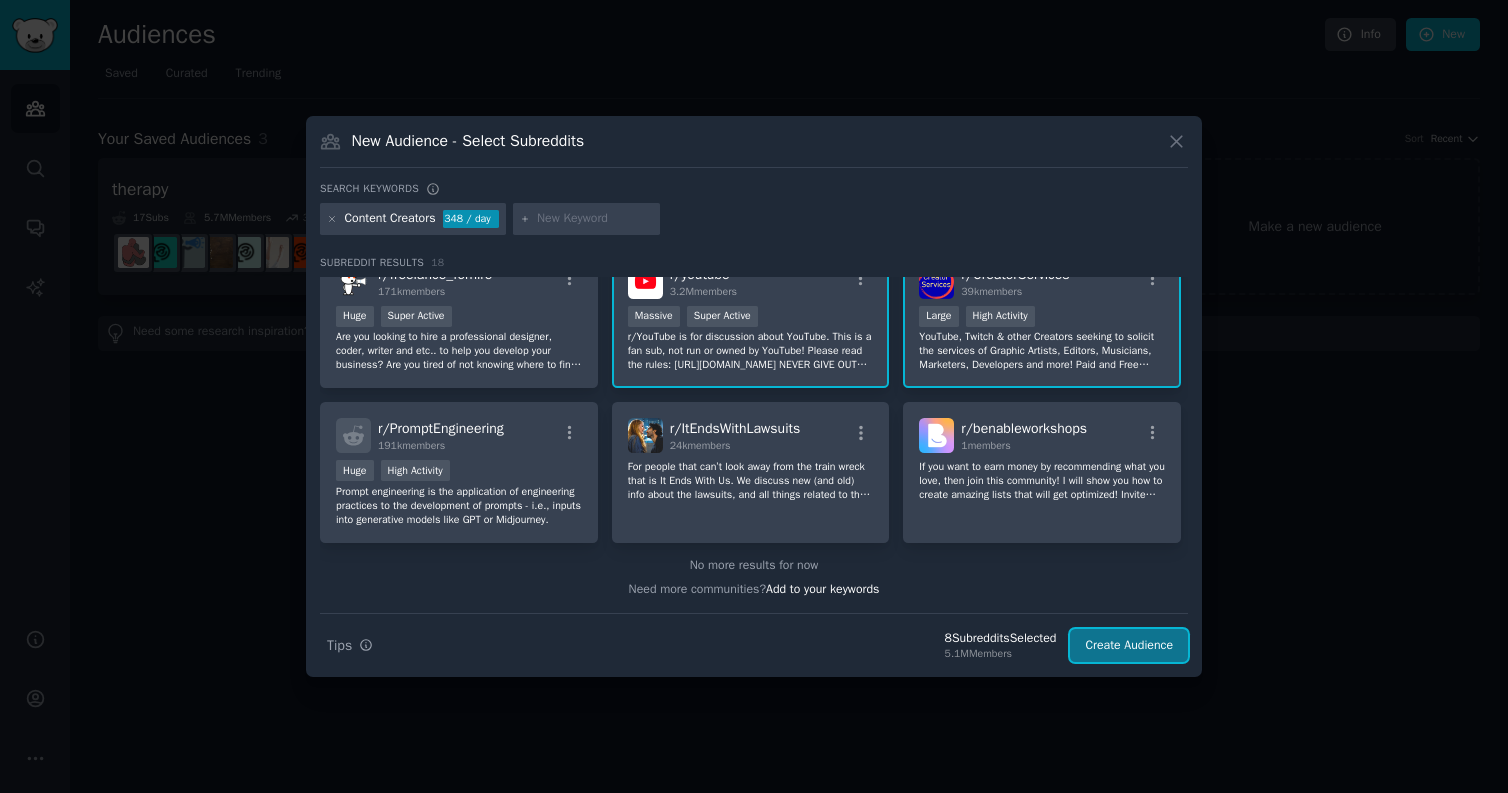 click on "Create Audience" at bounding box center [1129, 646] 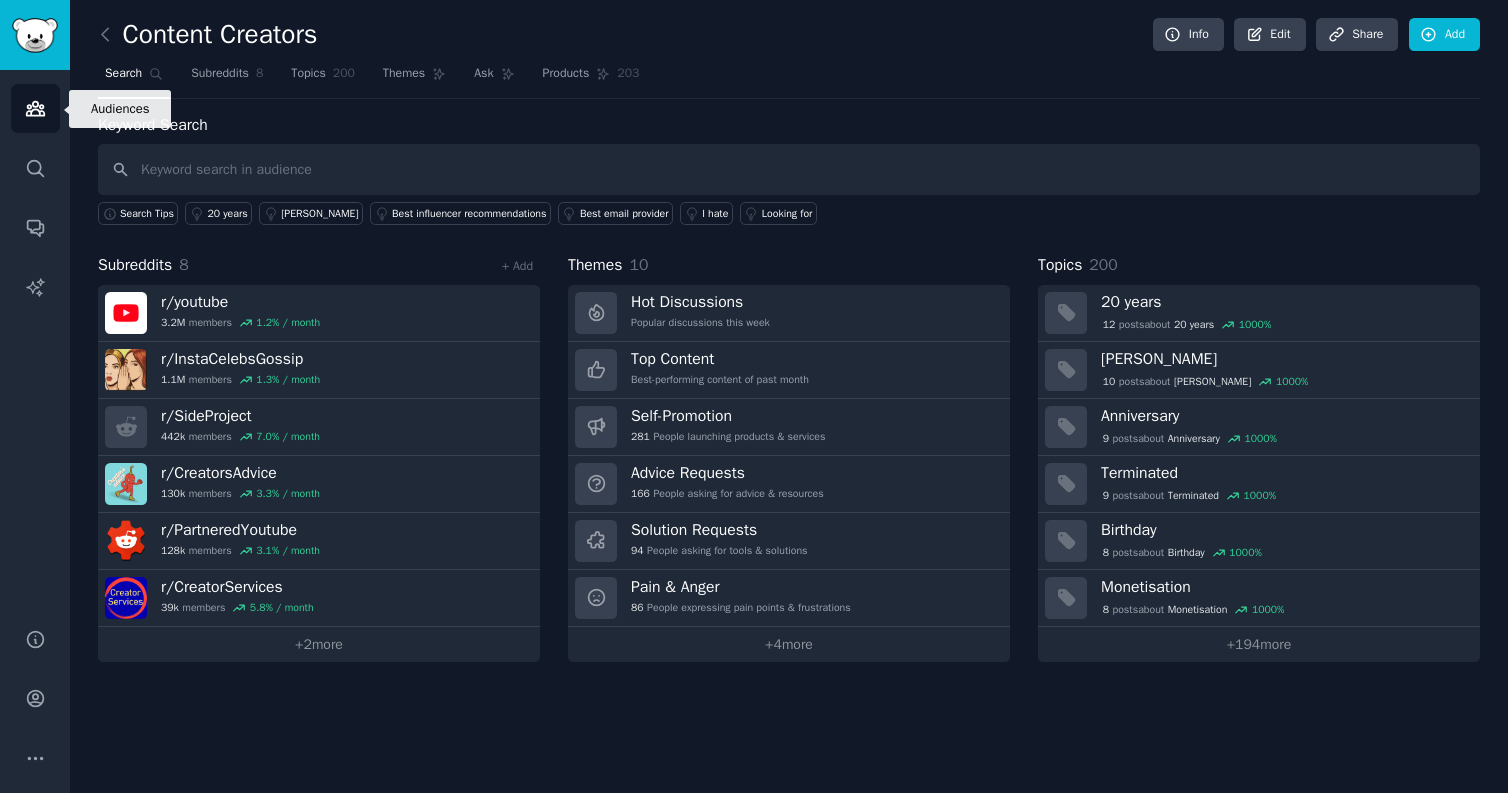 click 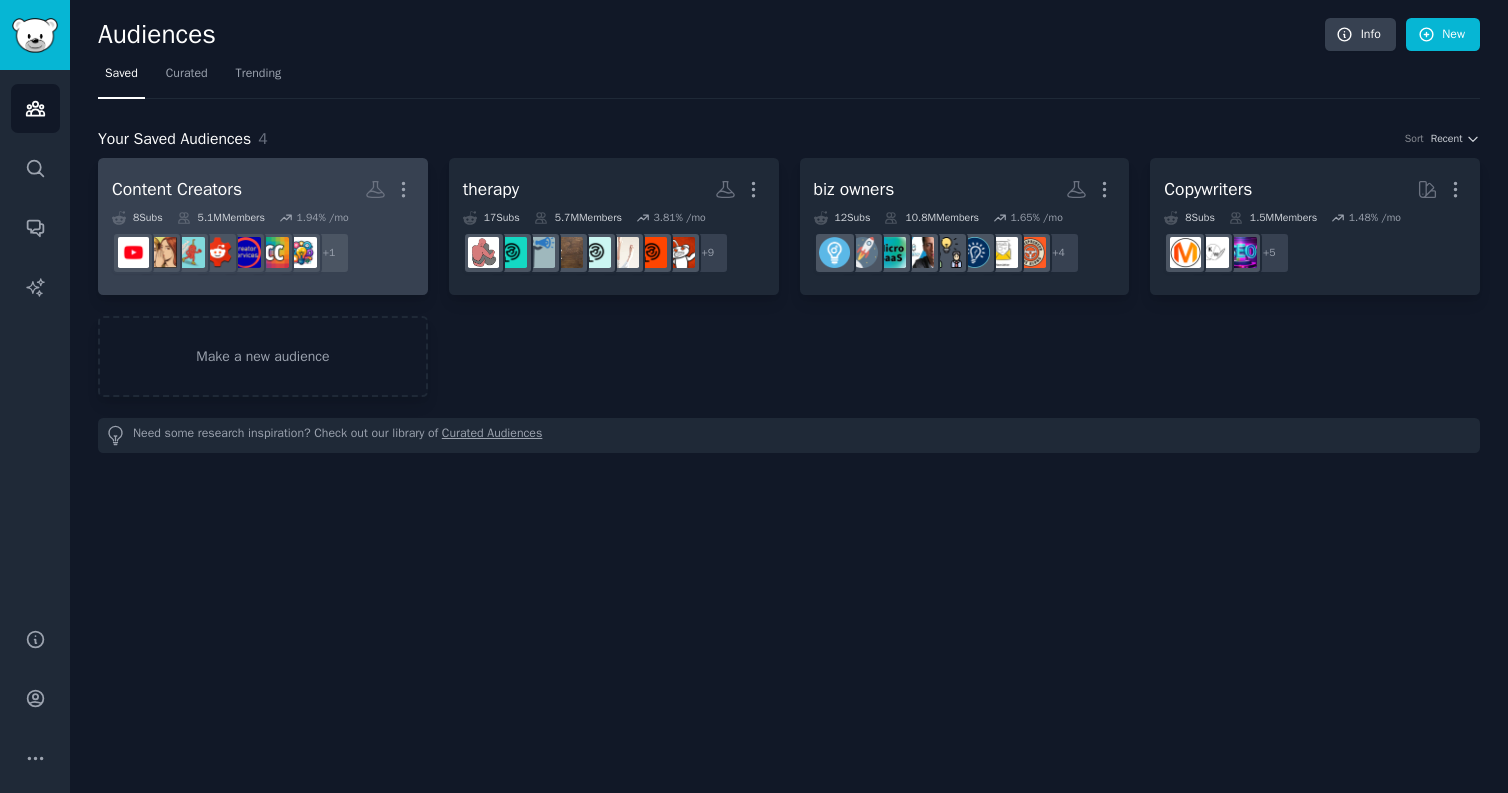 click on "Content Creators" at bounding box center [177, 189] 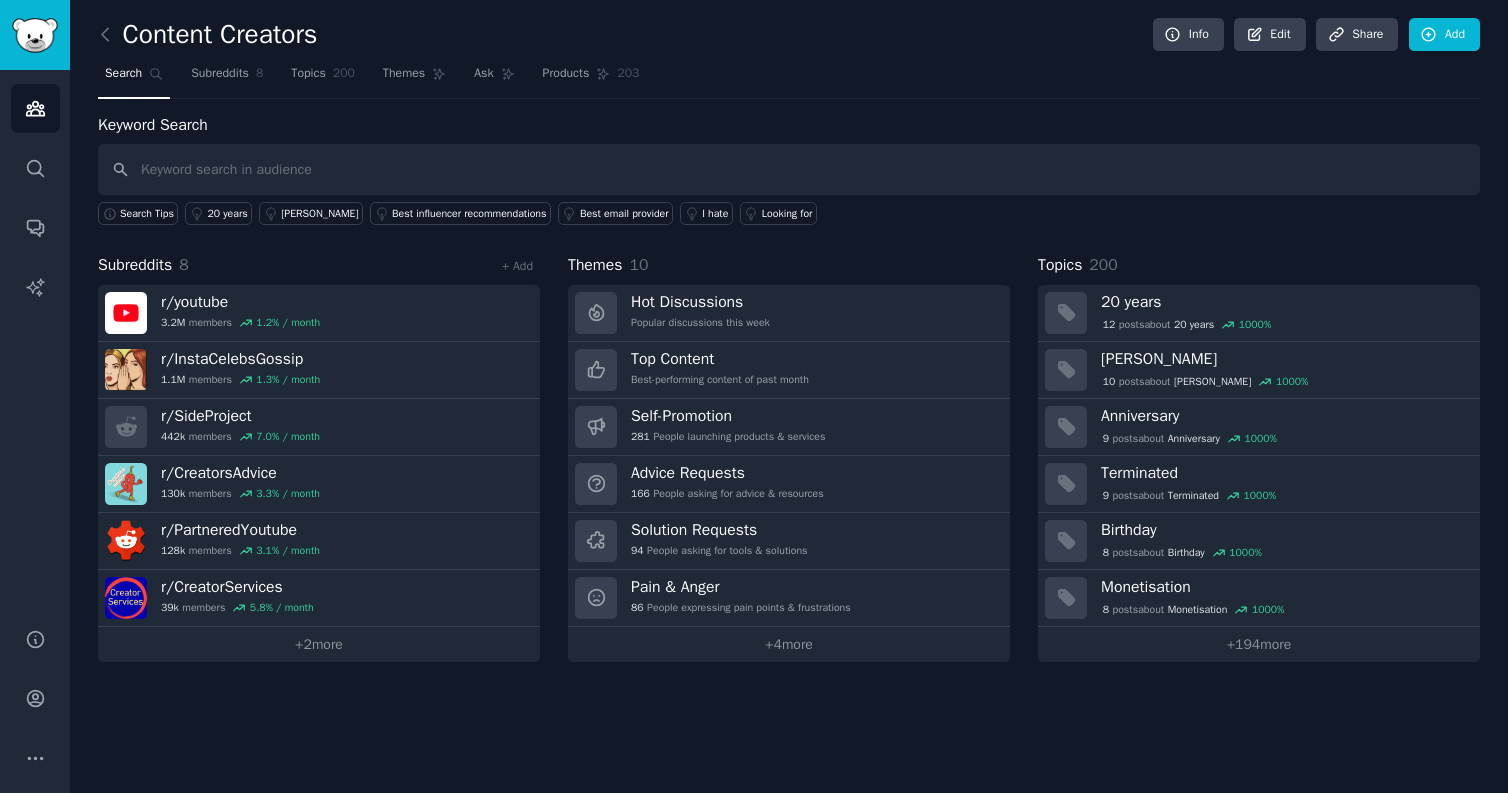 click at bounding box center (789, 169) 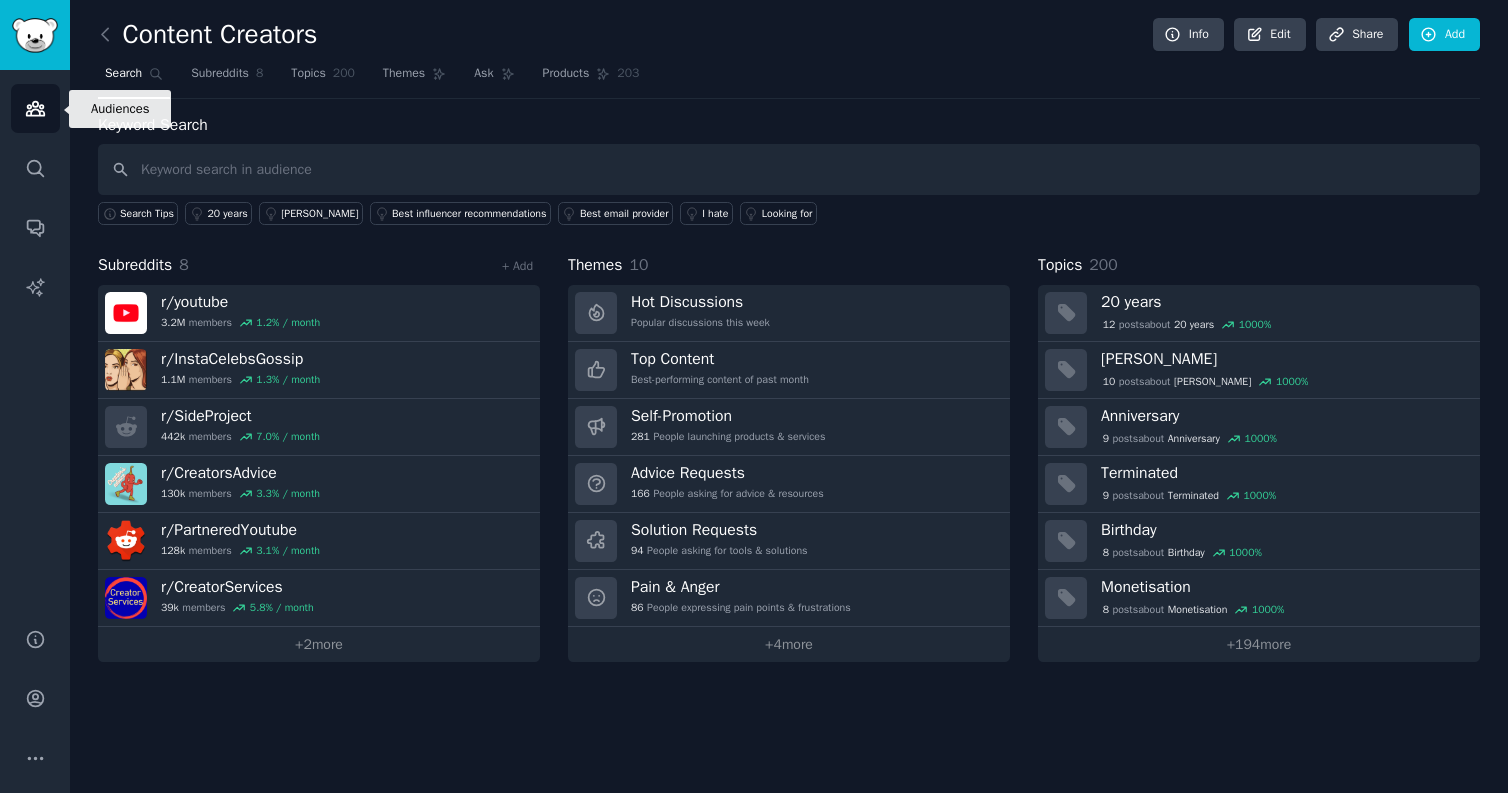 click 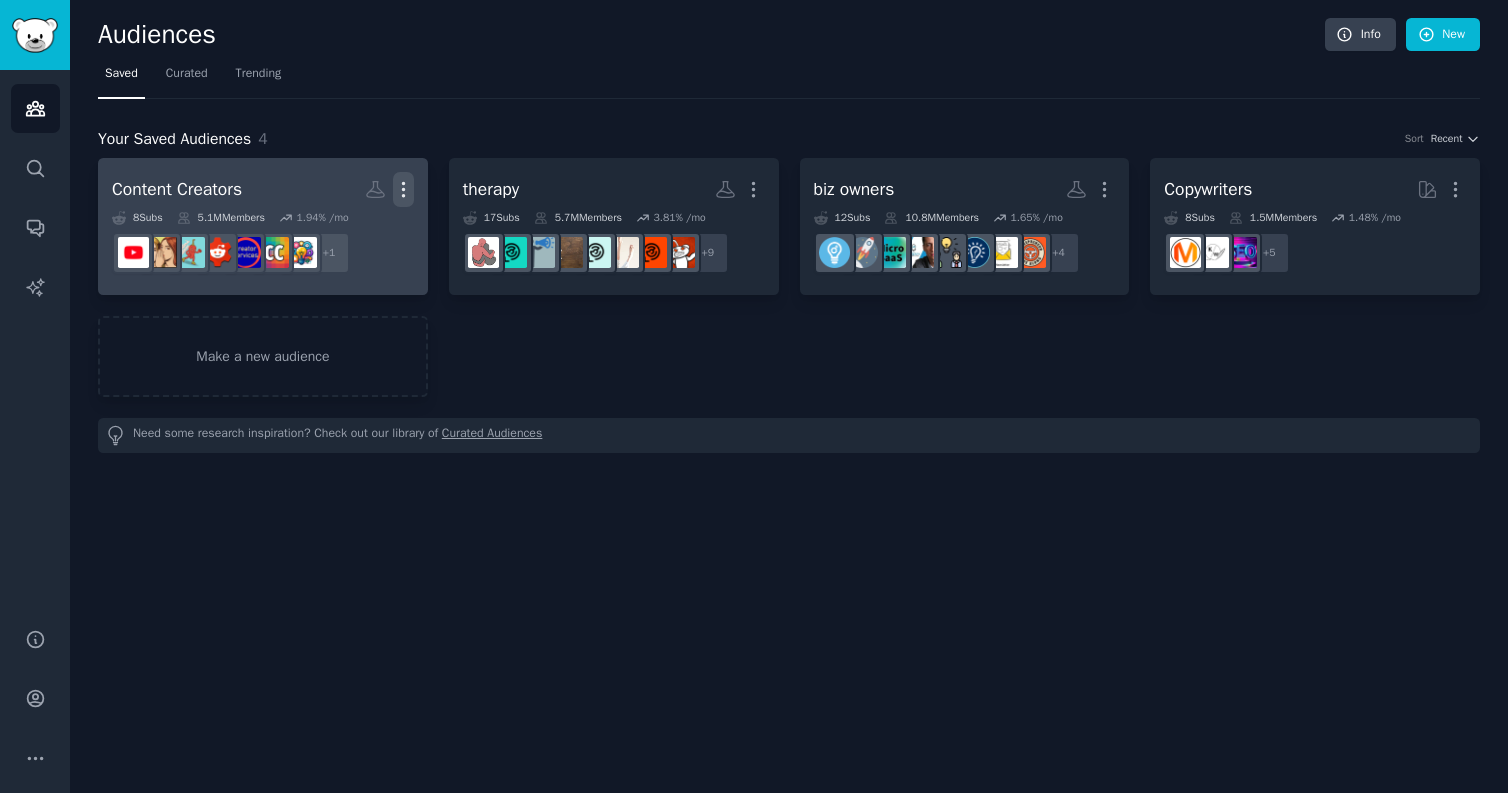 click 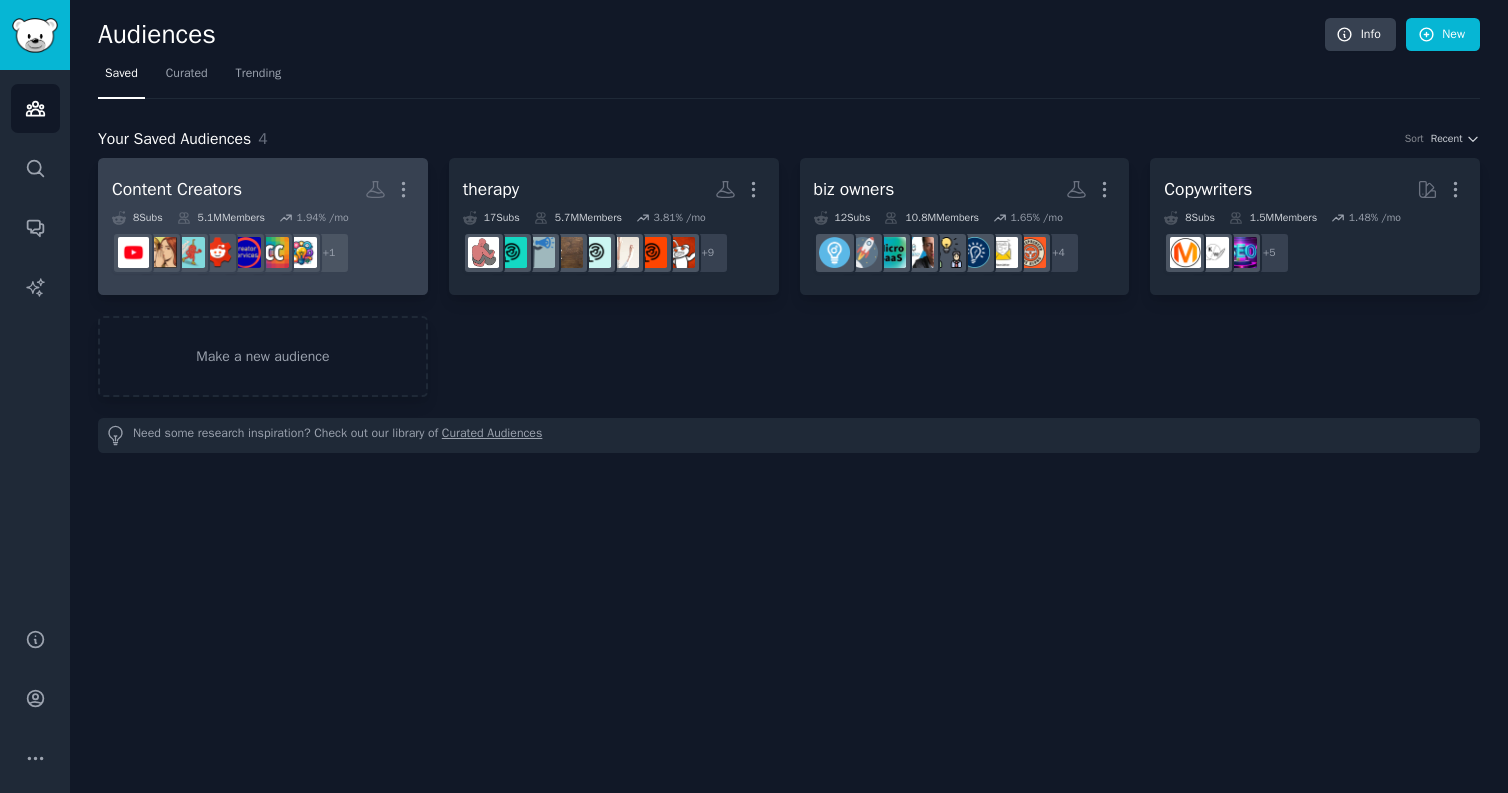 click on "Content Creators" at bounding box center [177, 189] 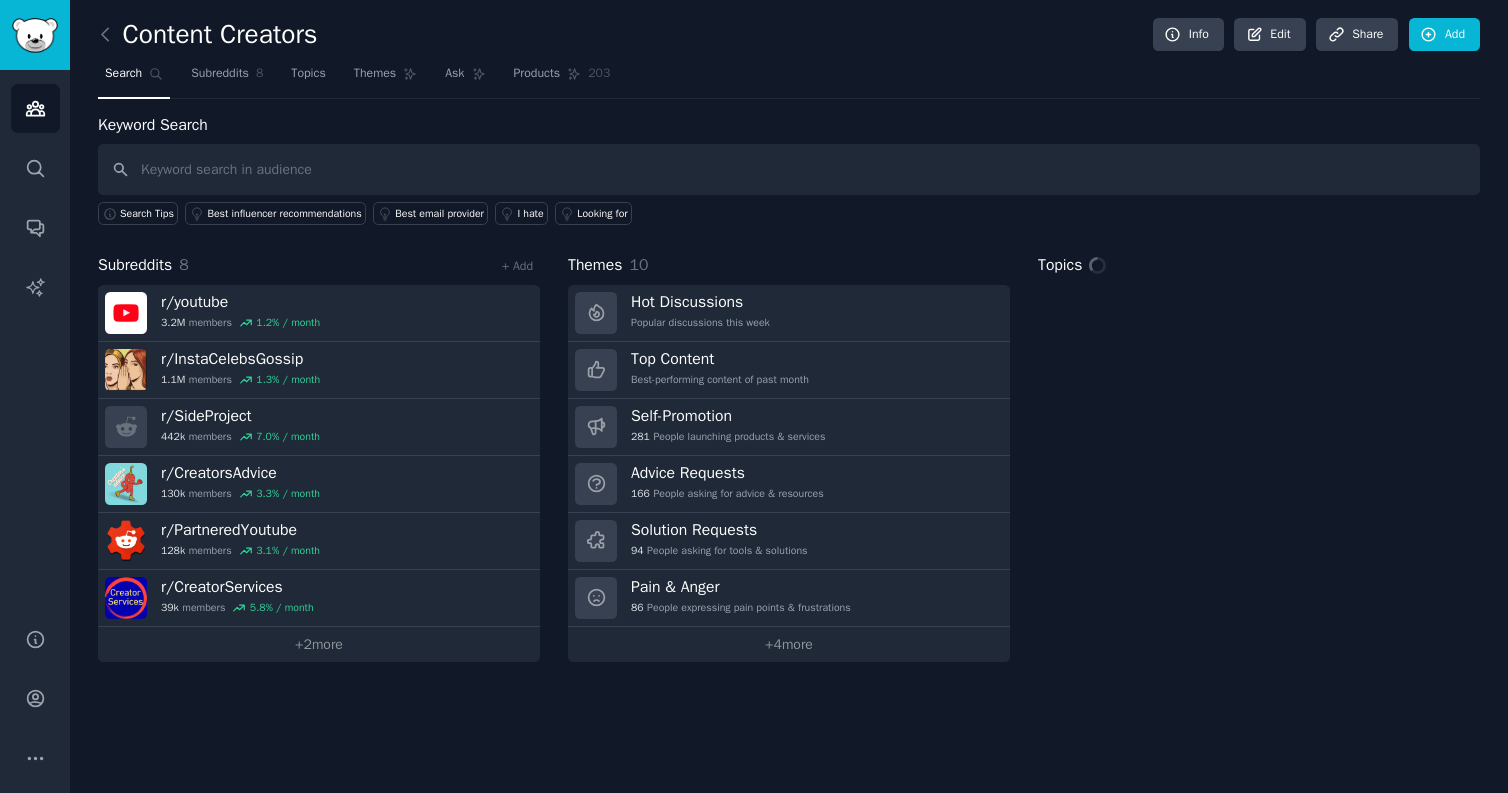 click at bounding box center (789, 169) 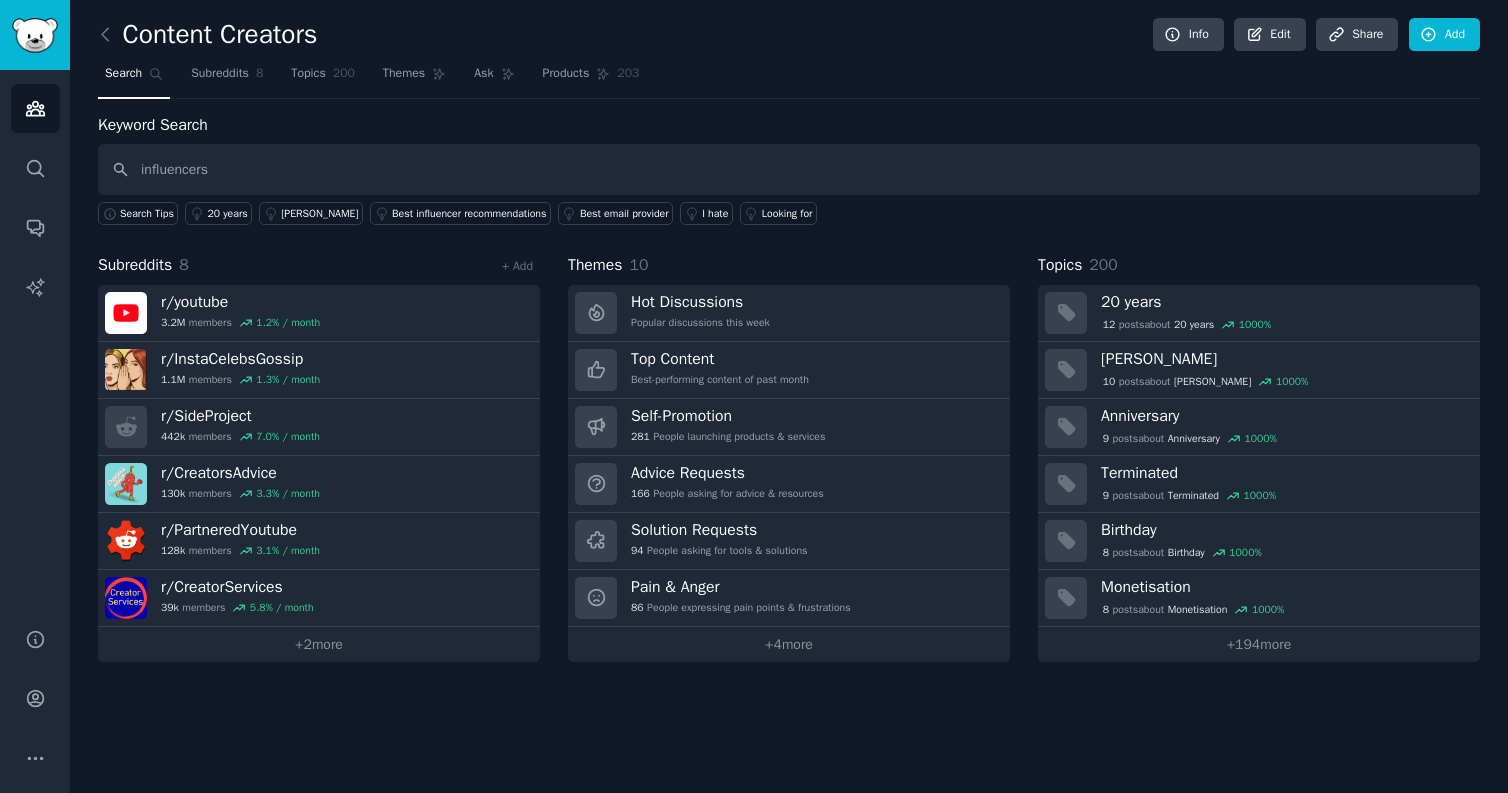 type on "influencers" 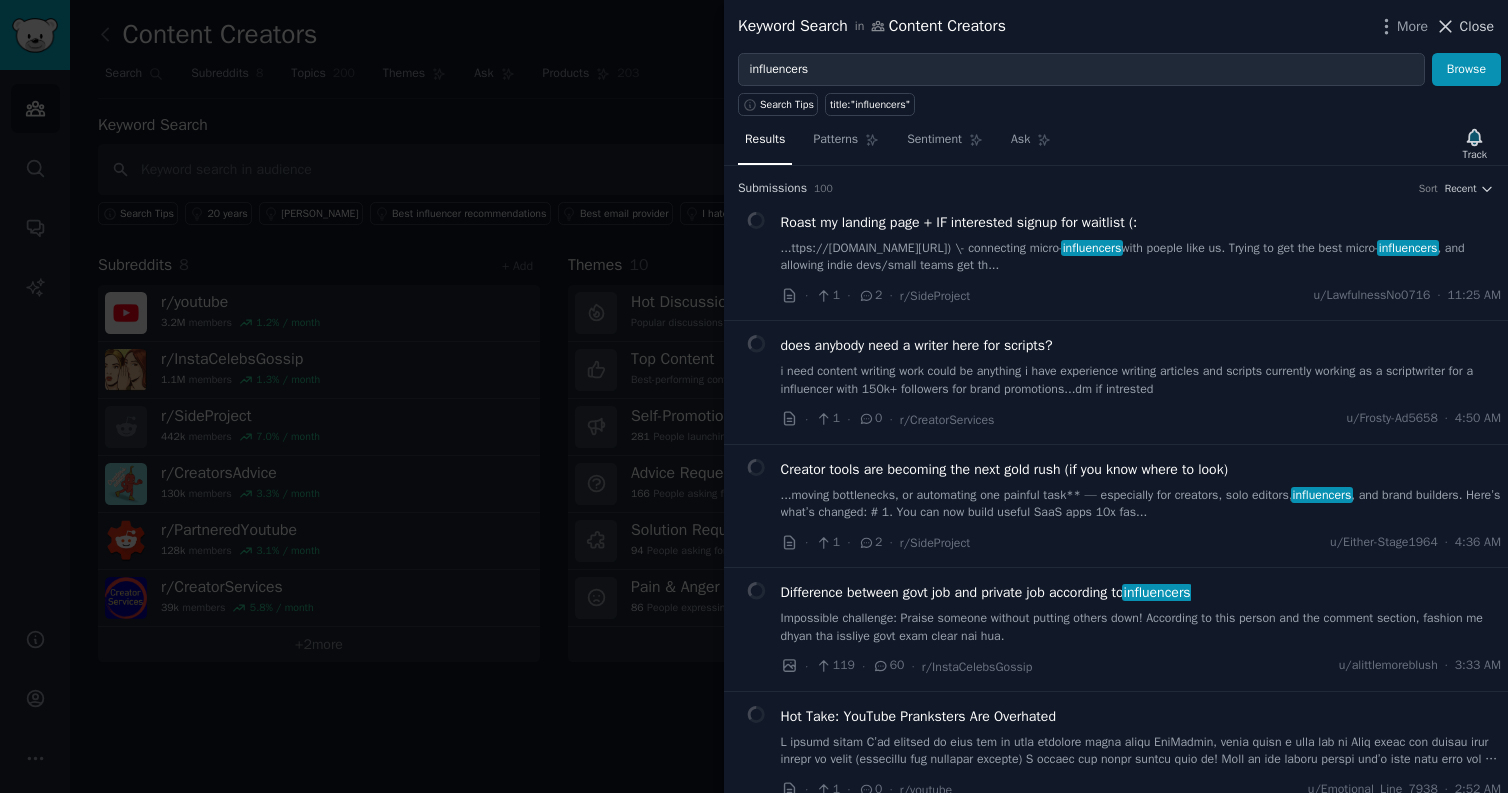 click on "Close" at bounding box center [1477, 26] 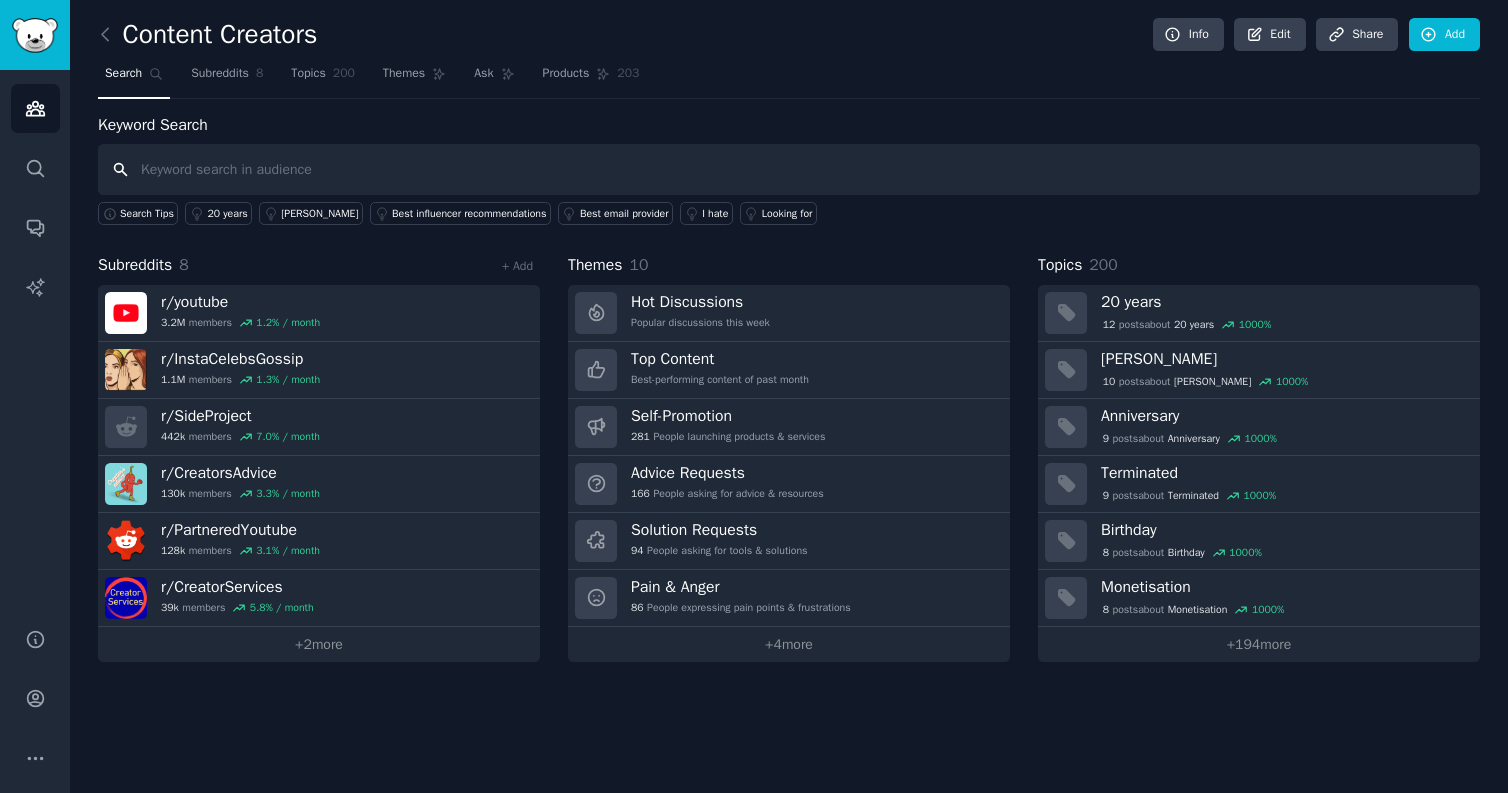 click at bounding box center (789, 169) 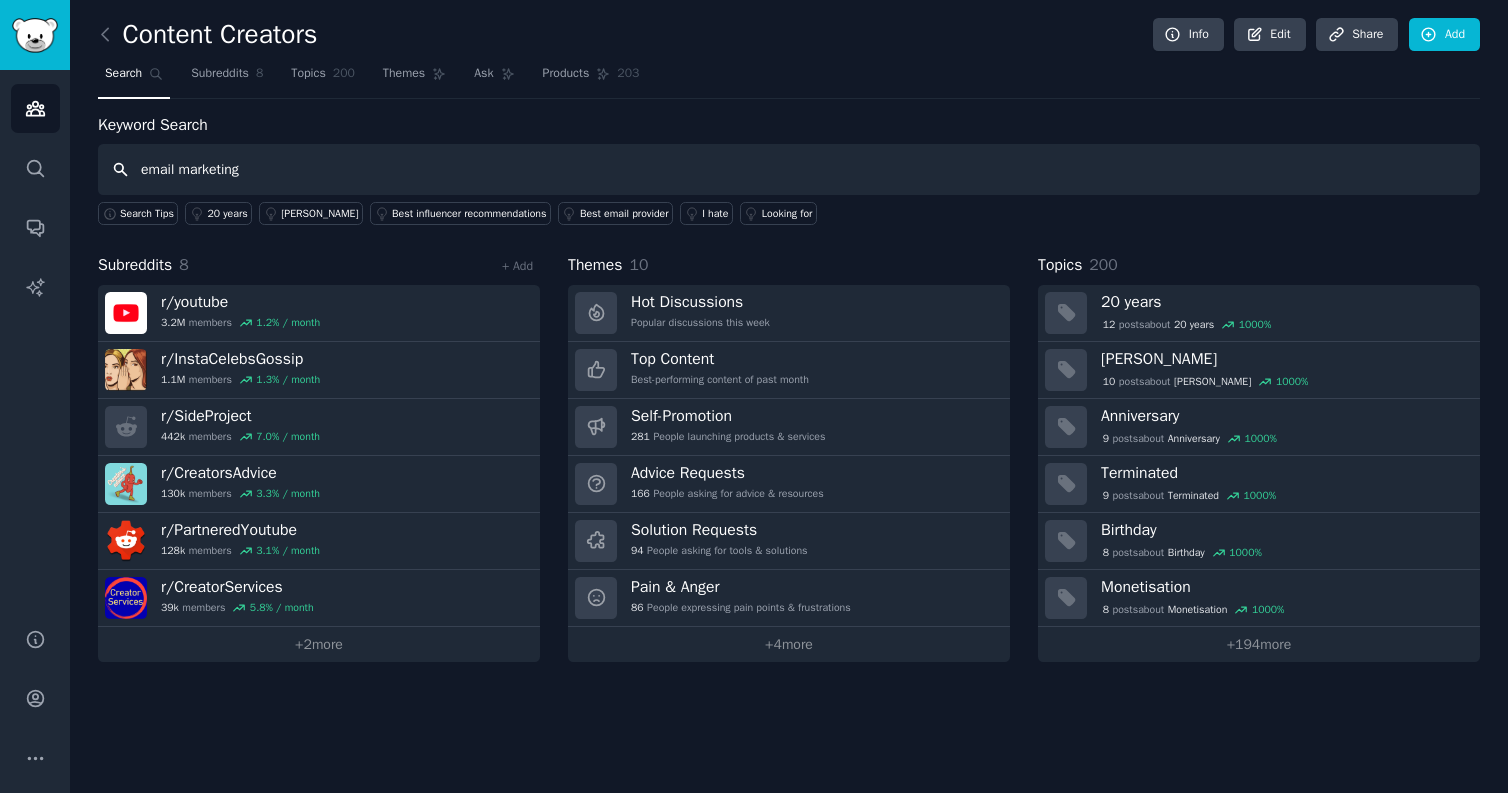type on "email marketing" 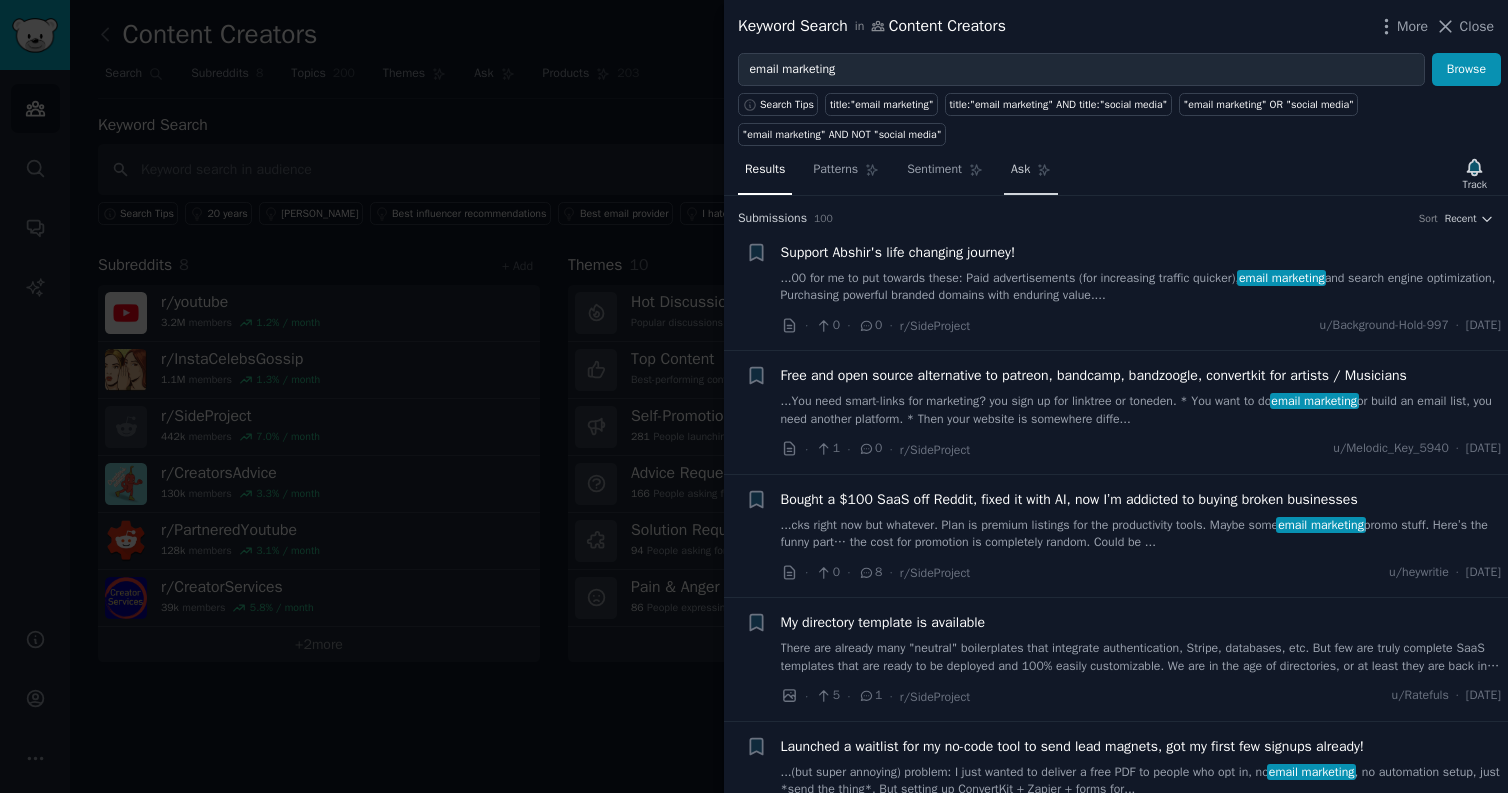 click on "Ask" at bounding box center [1020, 170] 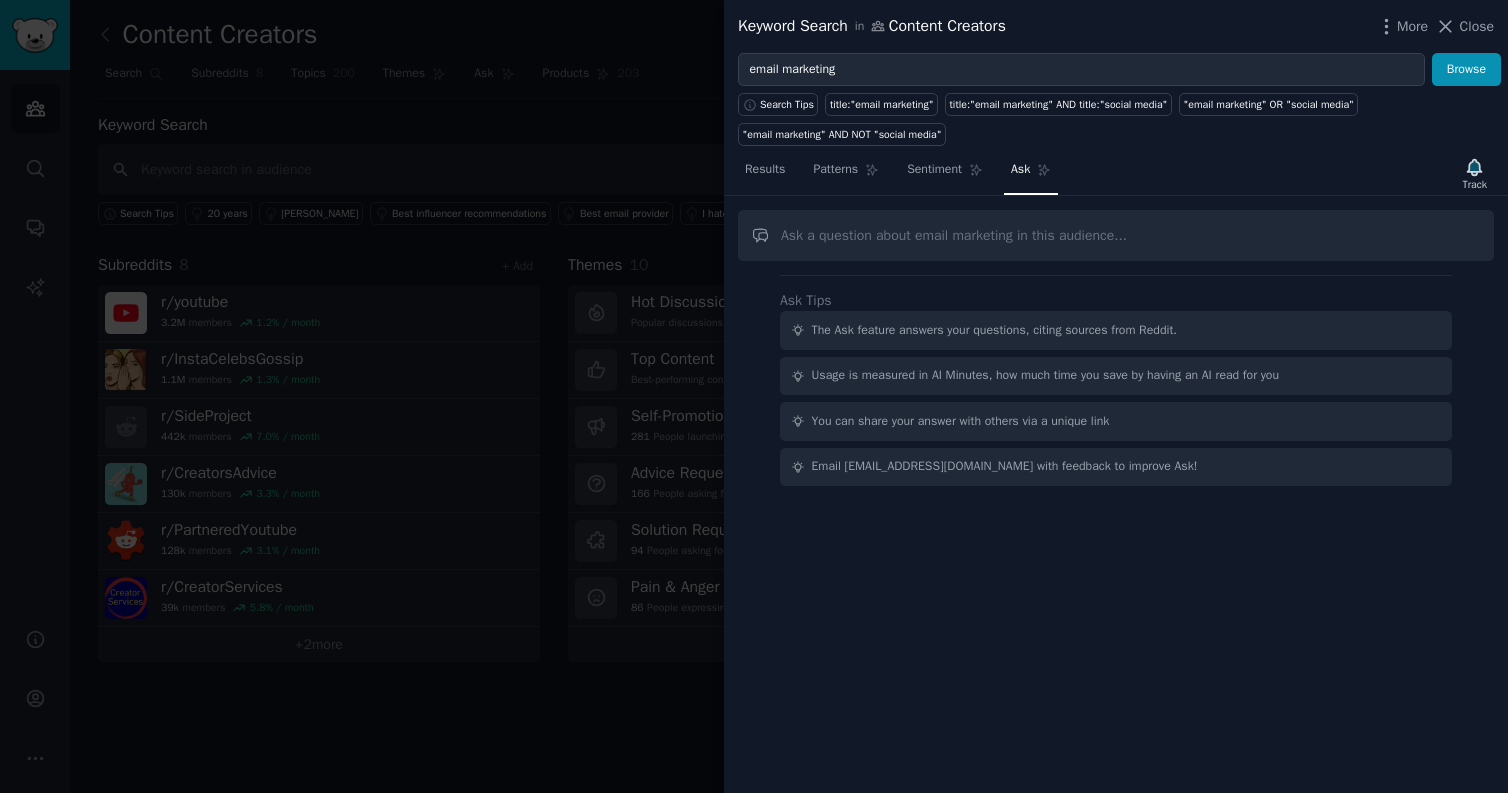 click at bounding box center (1116, 235) 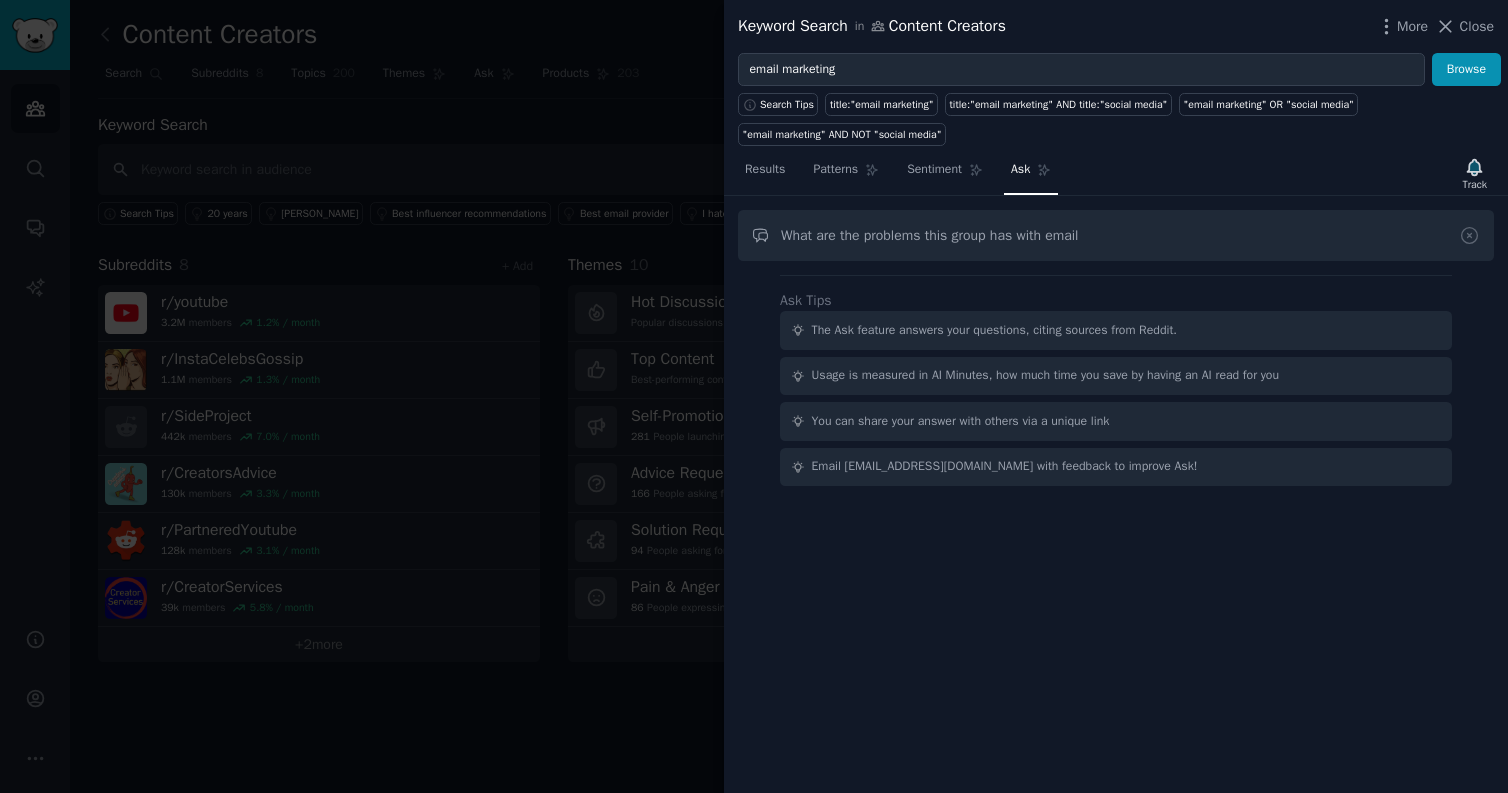 type on "What are the problems this group has with email" 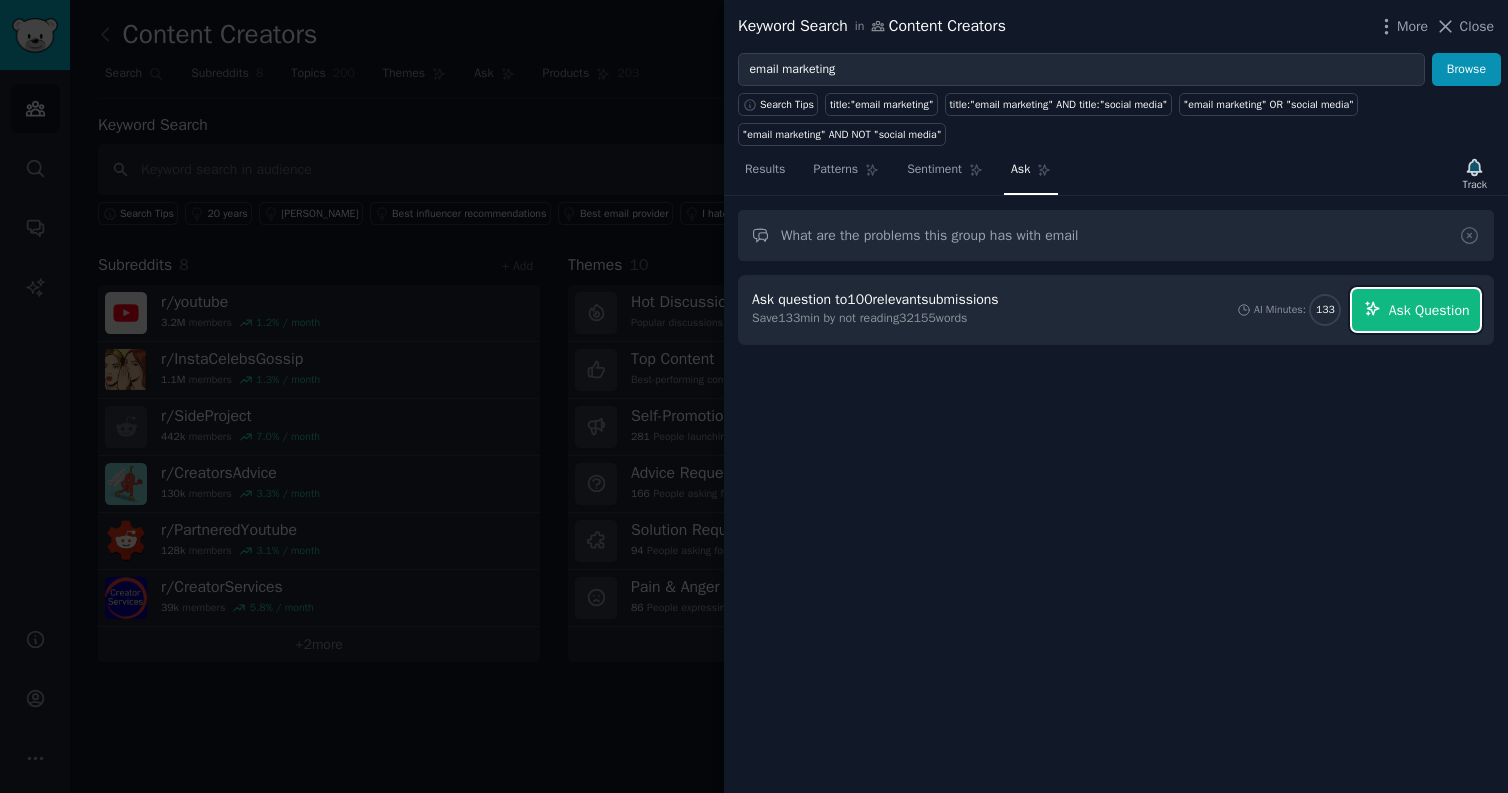 click on "Ask Question" at bounding box center (1429, 310) 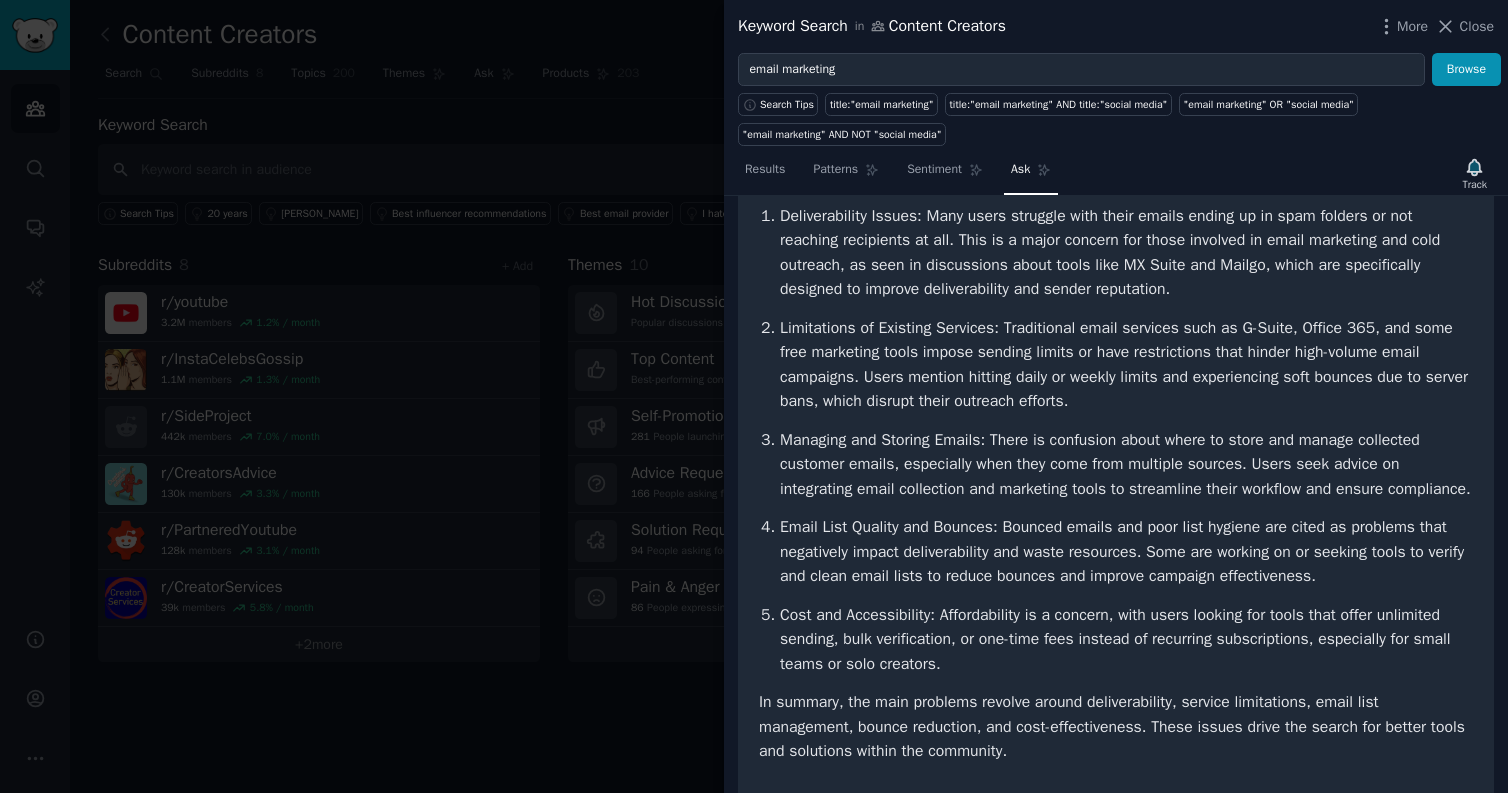 scroll, scrollTop: 212, scrollLeft: 0, axis: vertical 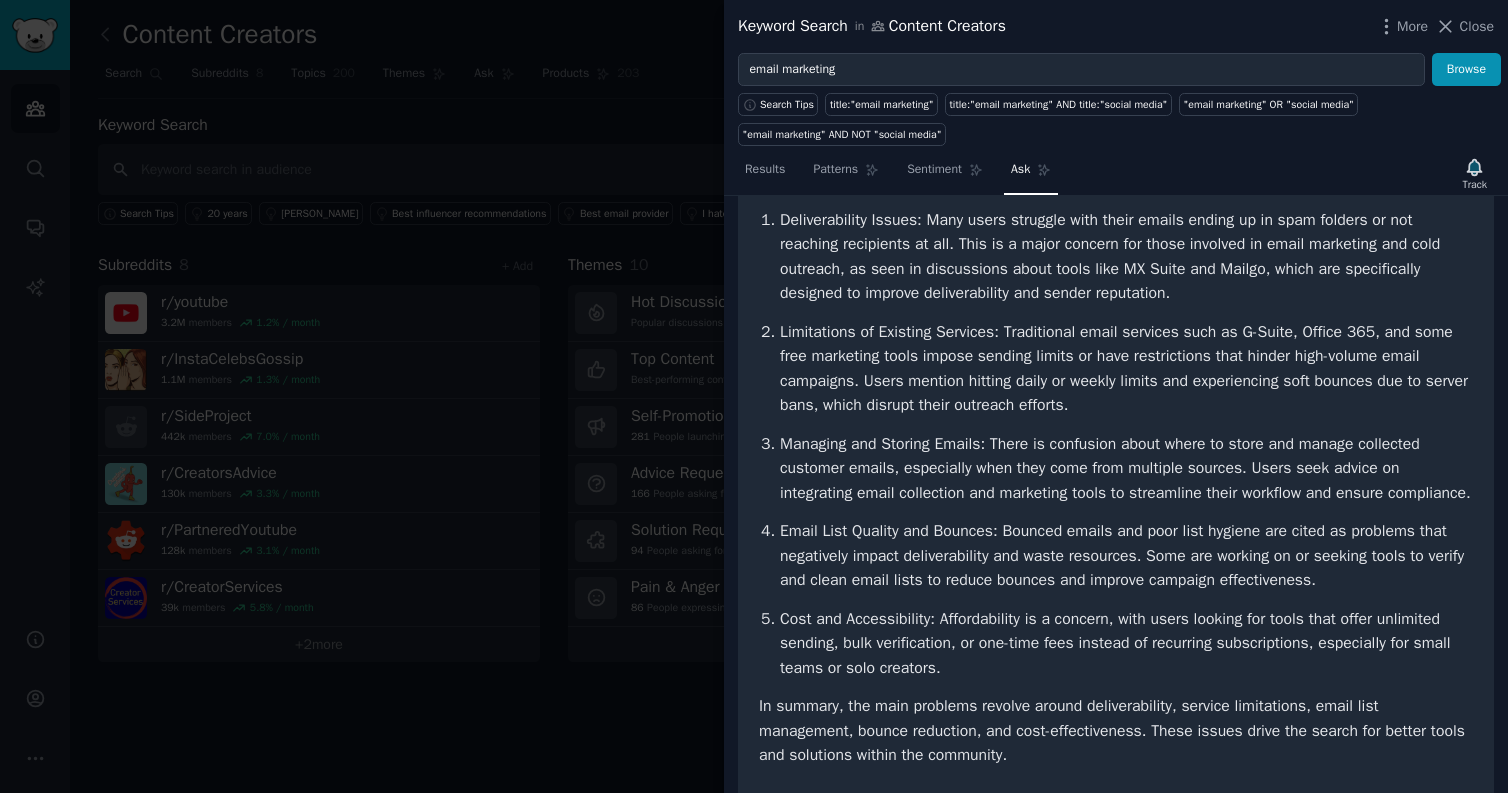 click at bounding box center (754, 396) 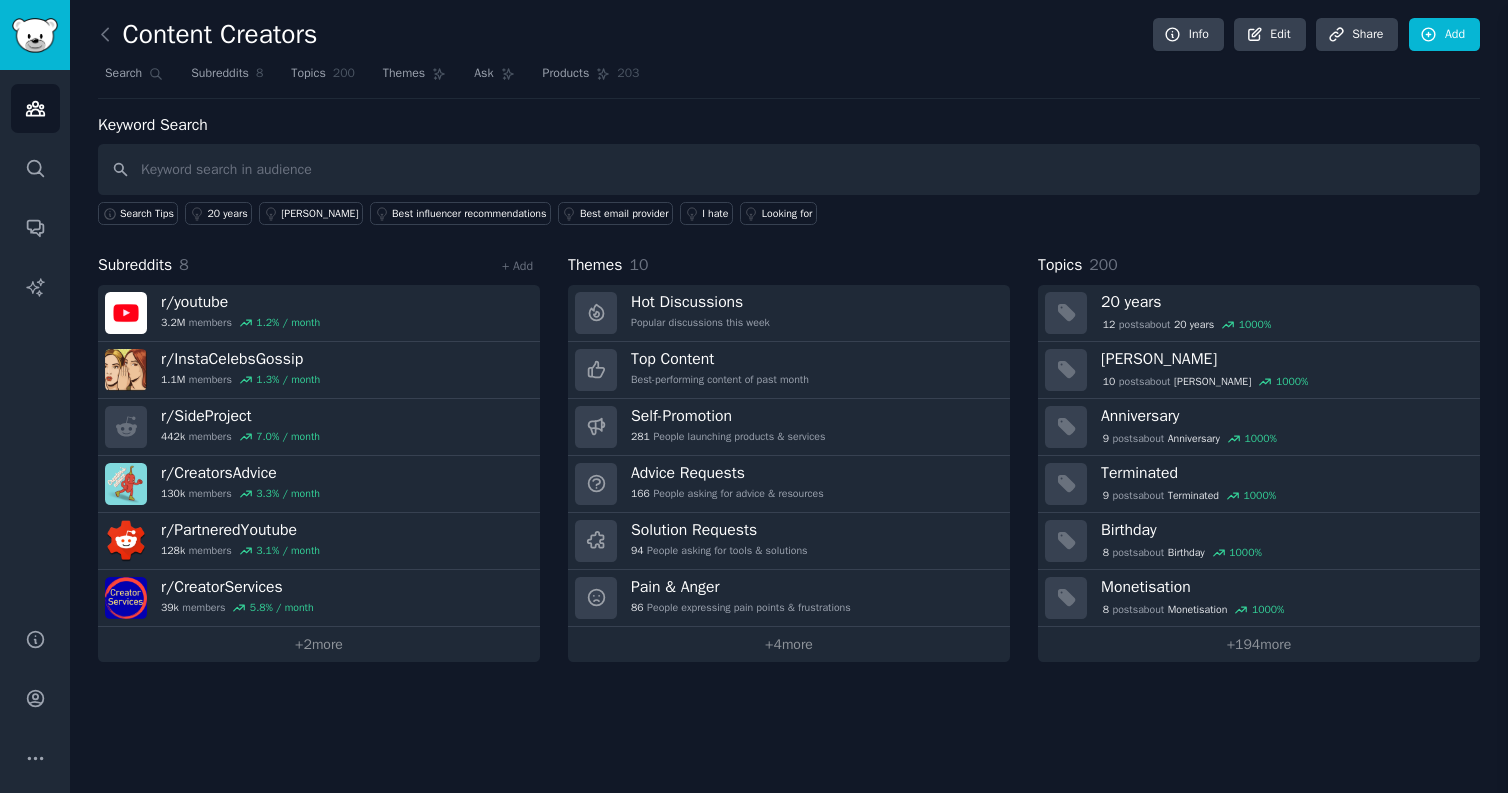 click at bounding box center (754, 396) 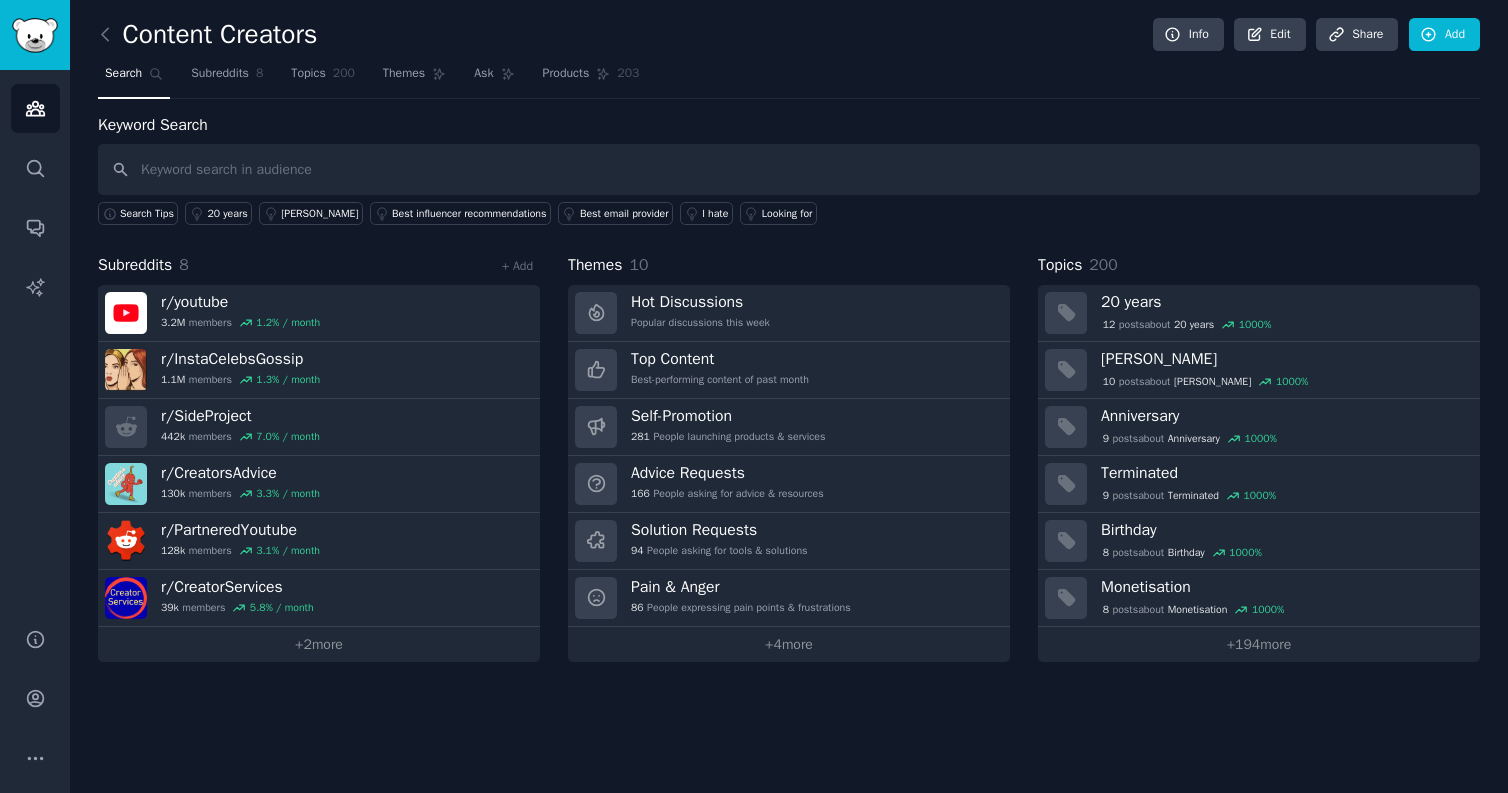 click on "Search" at bounding box center (123, 74) 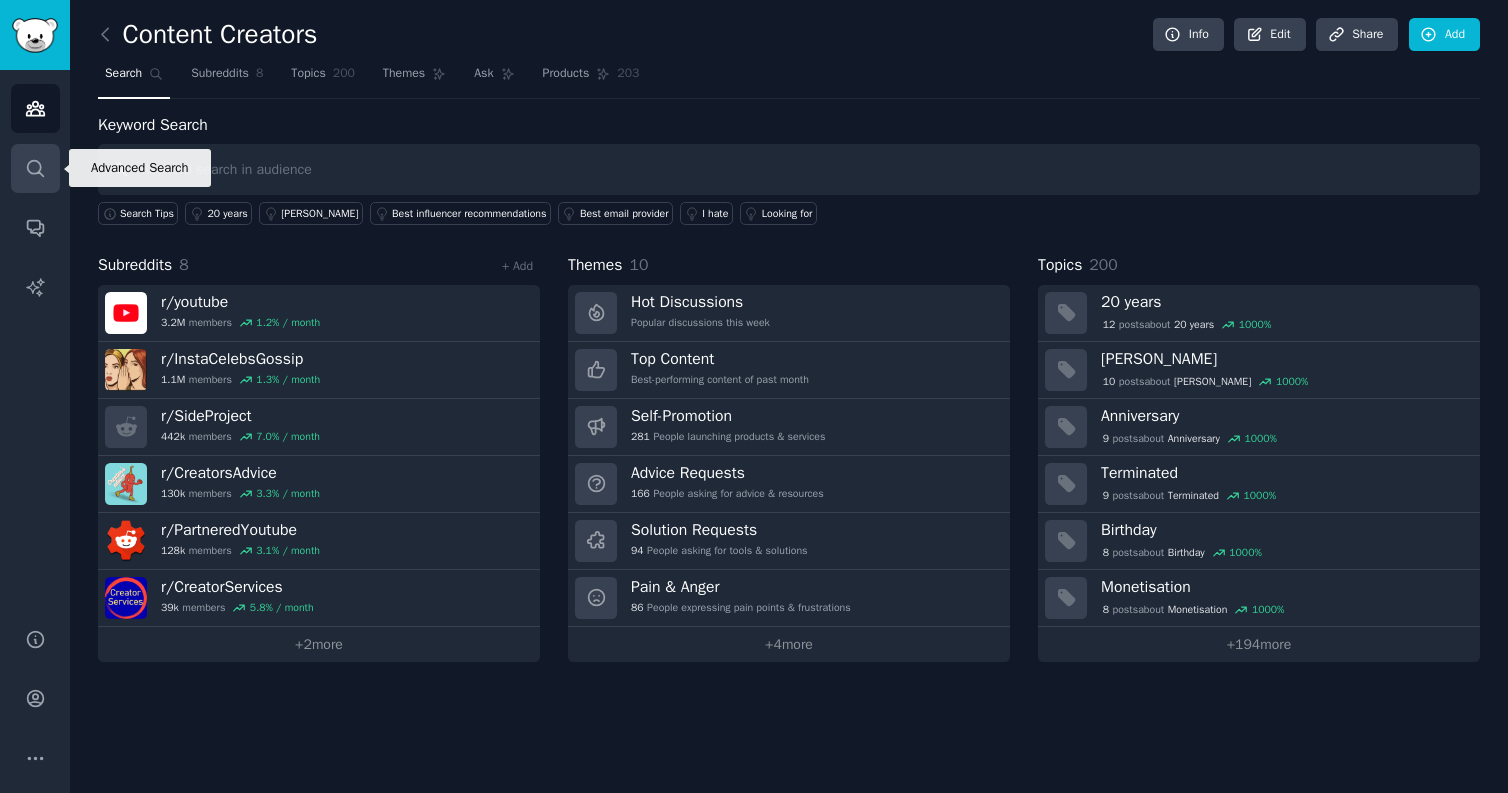 click 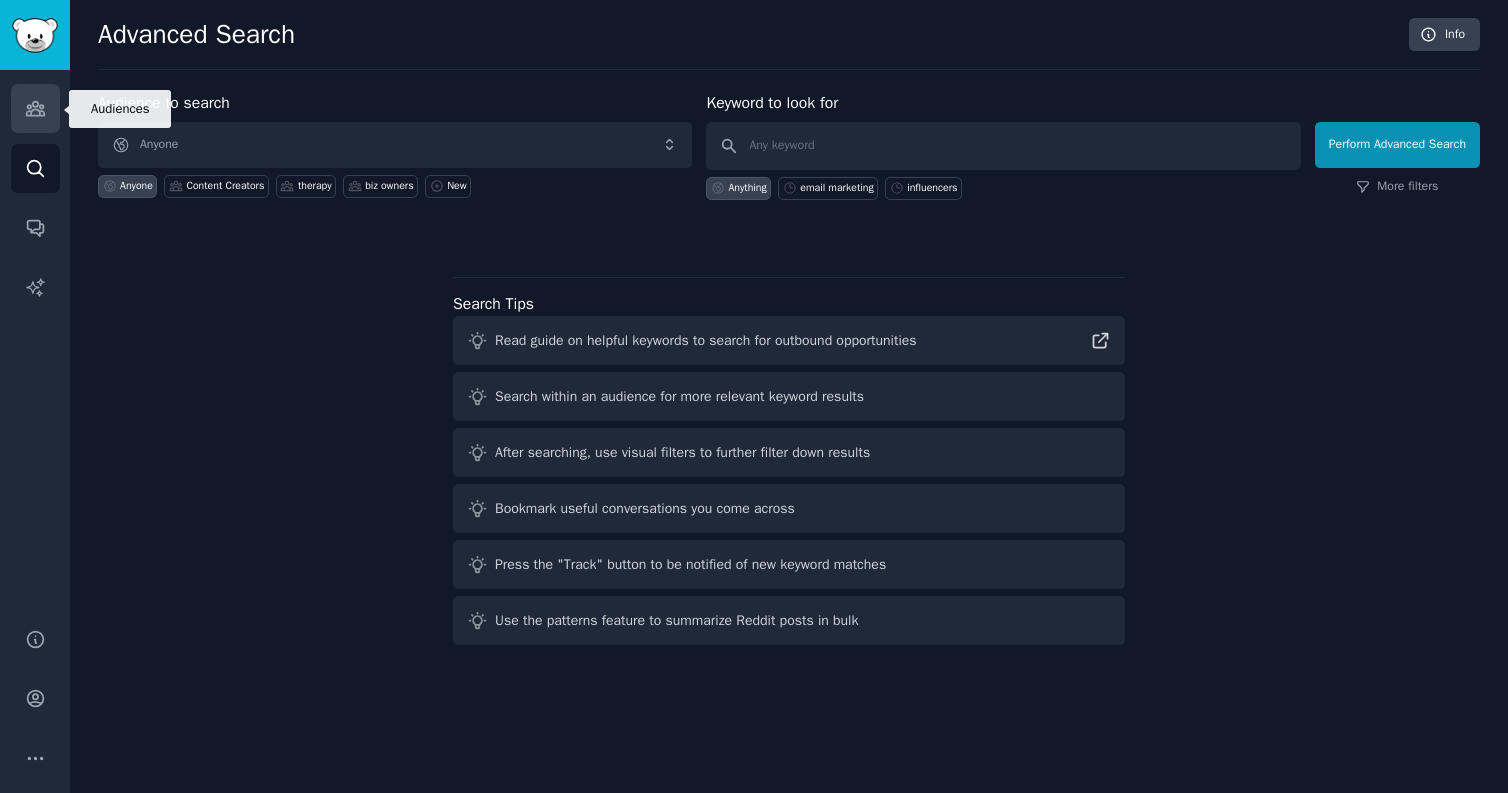 click on "Audiences" at bounding box center [35, 108] 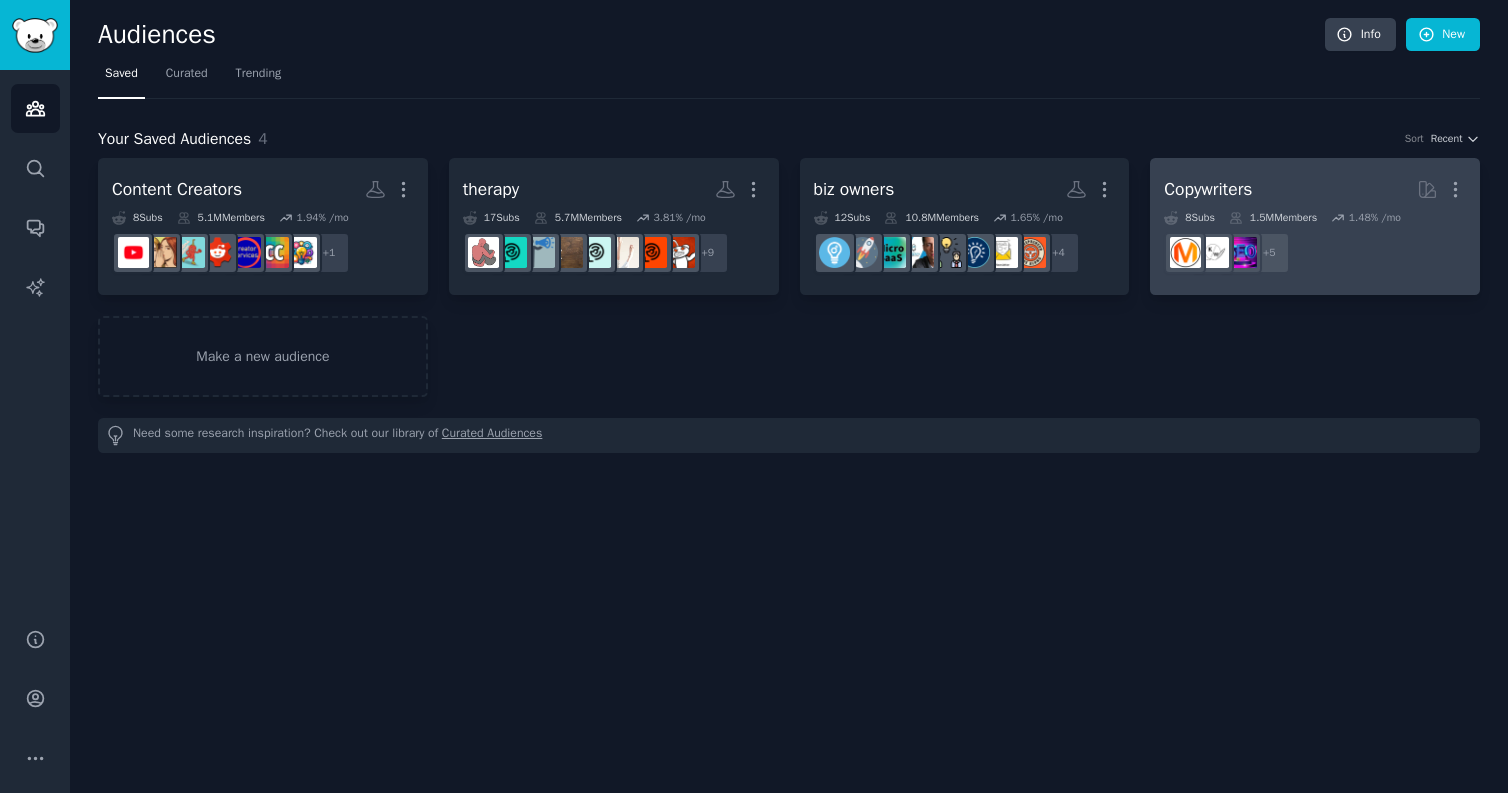 click on "Copywriters More" at bounding box center (1315, 189) 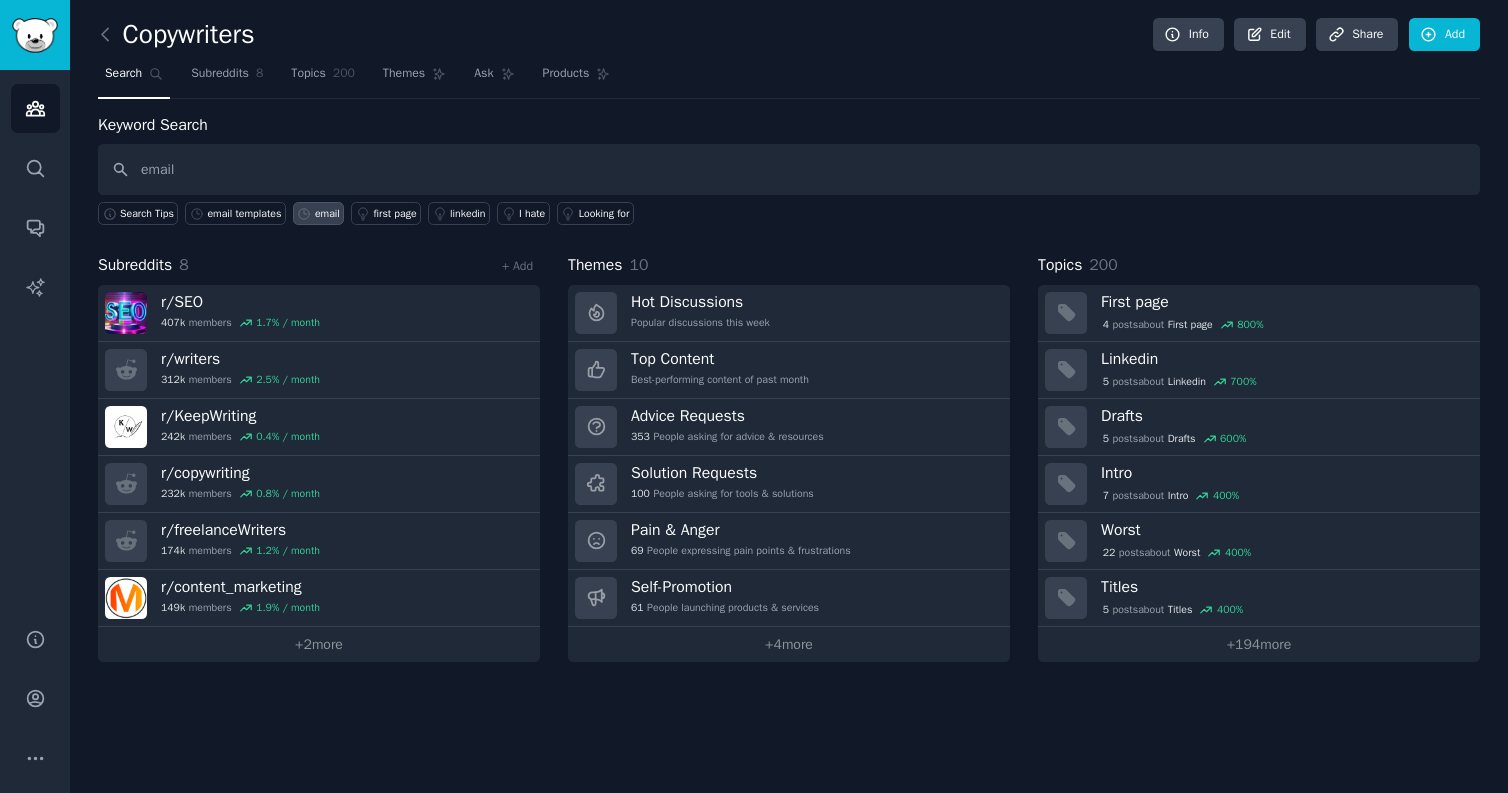 type on "email" 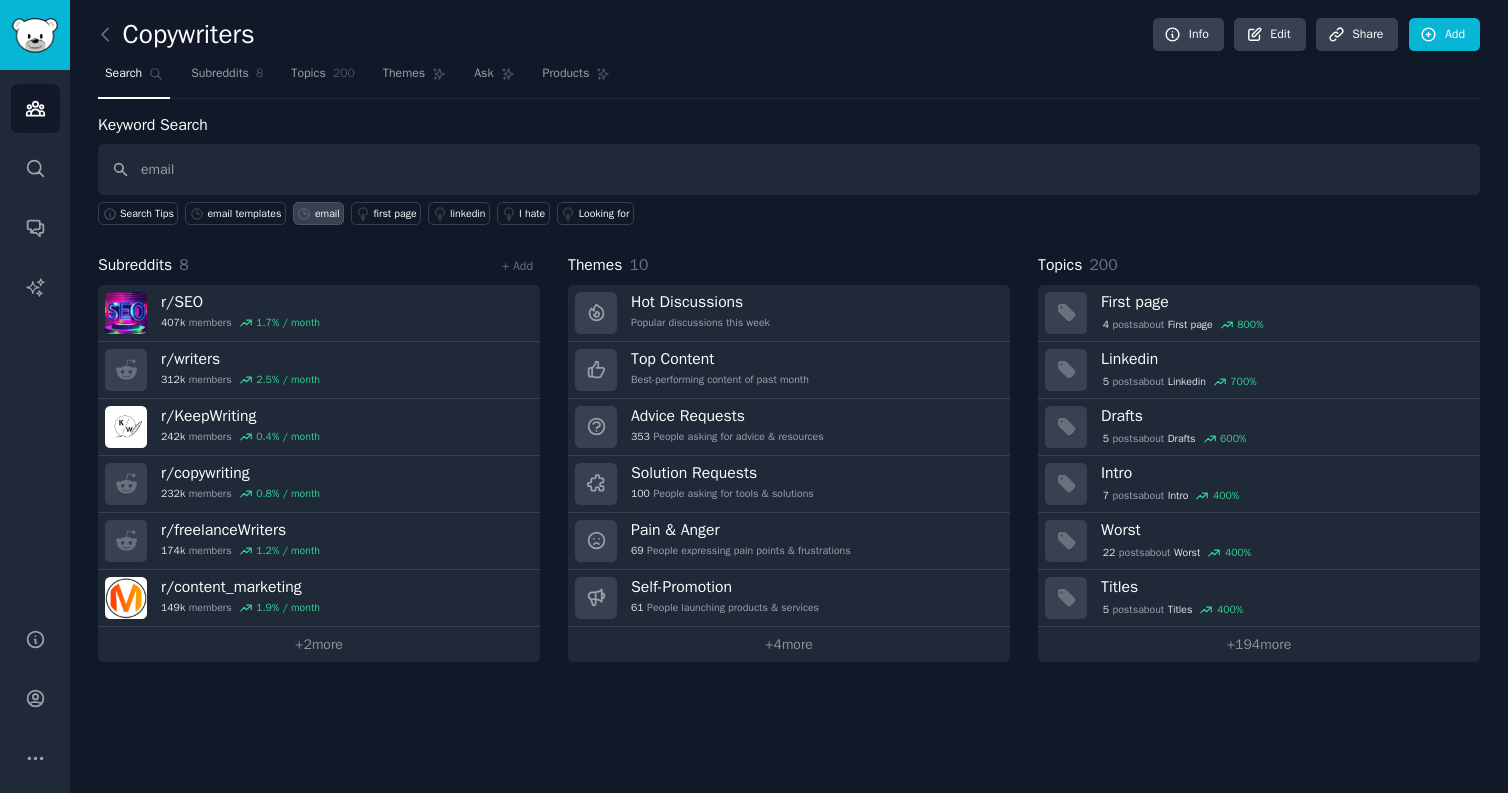 type 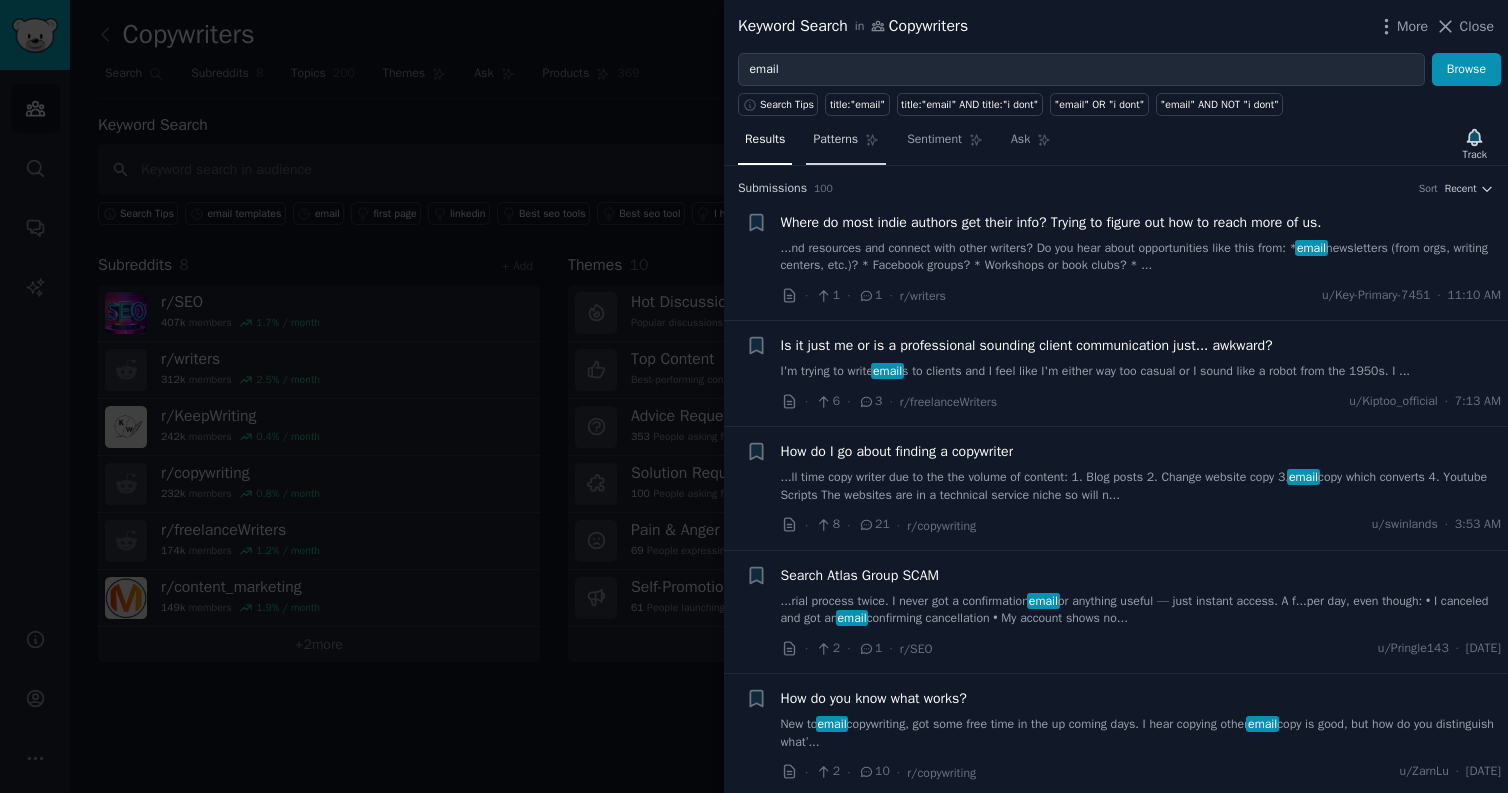 click on "Patterns" at bounding box center [835, 140] 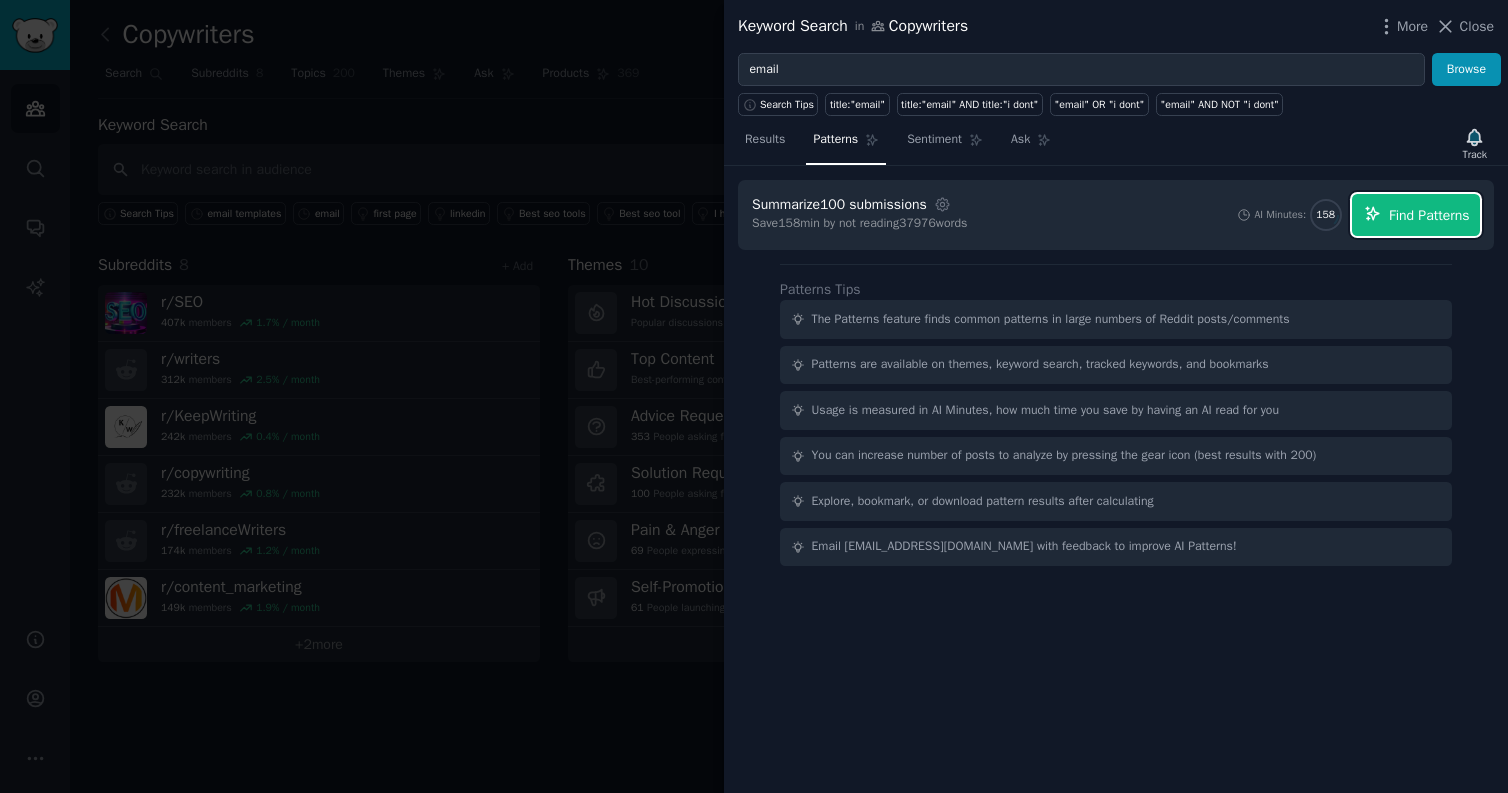 click on "Find Patterns" at bounding box center [1429, 215] 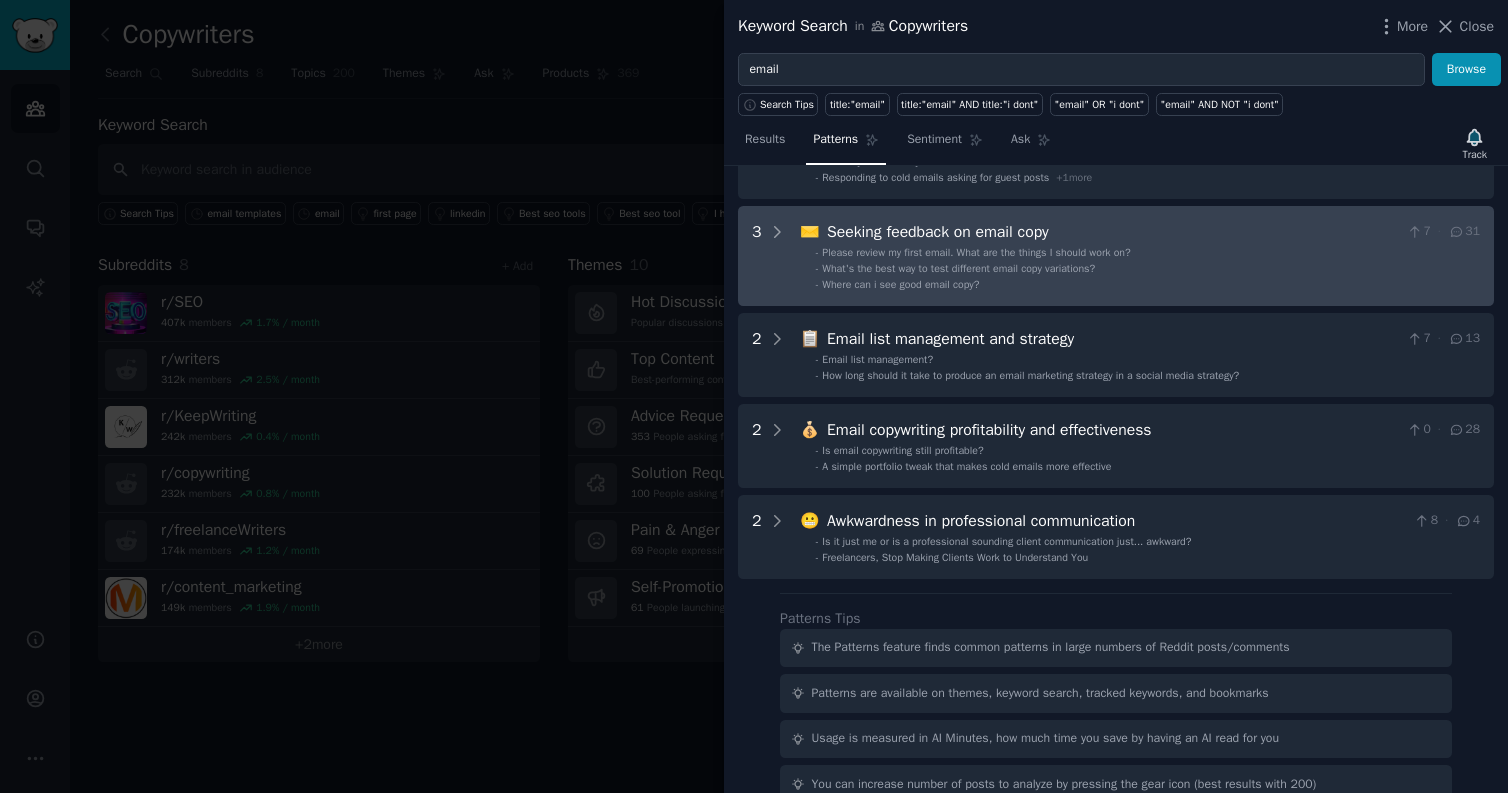 scroll, scrollTop: 0, scrollLeft: 0, axis: both 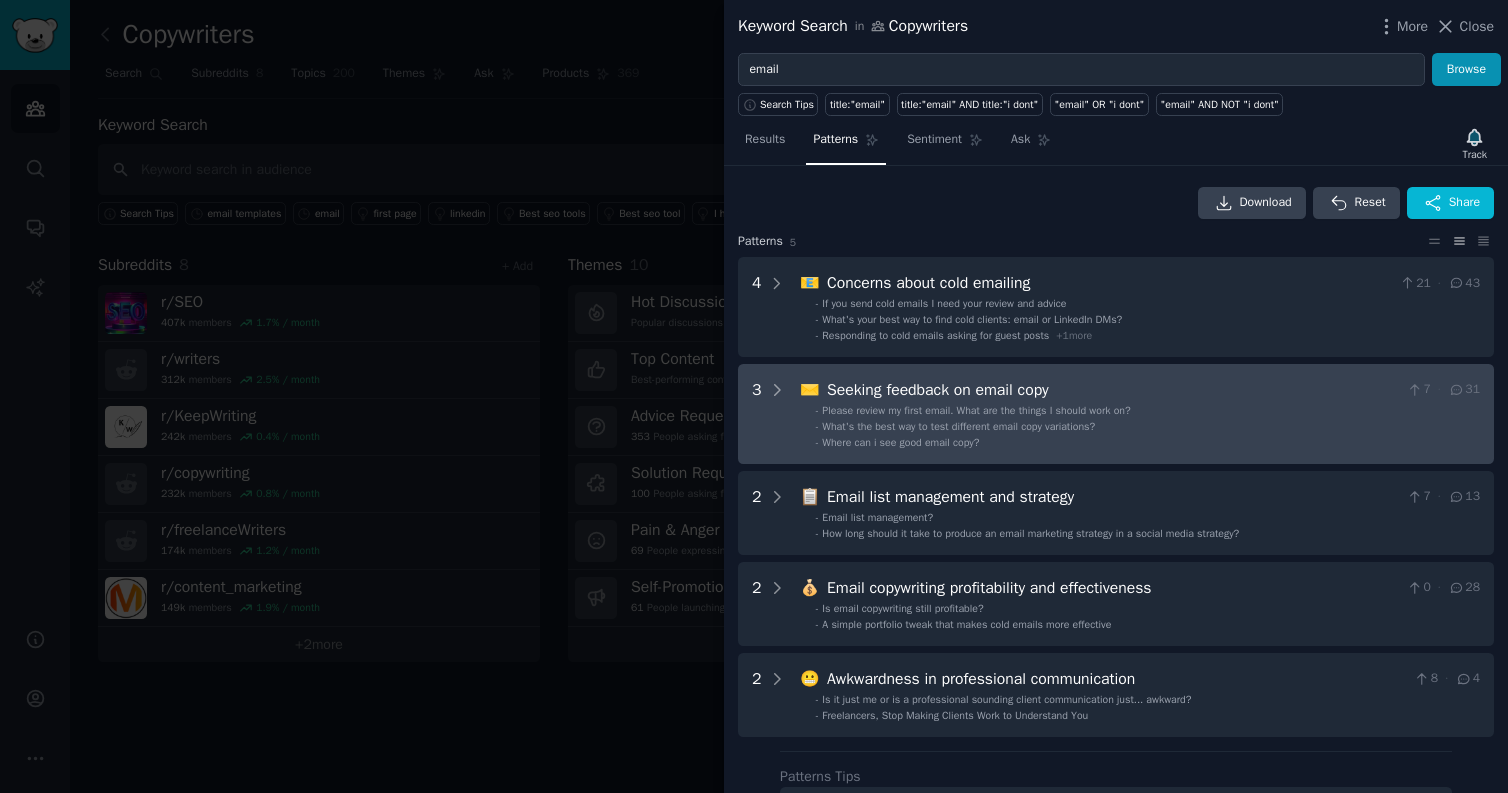 click on "Please review my first email. What are the things I should work on?" at bounding box center (976, 410) 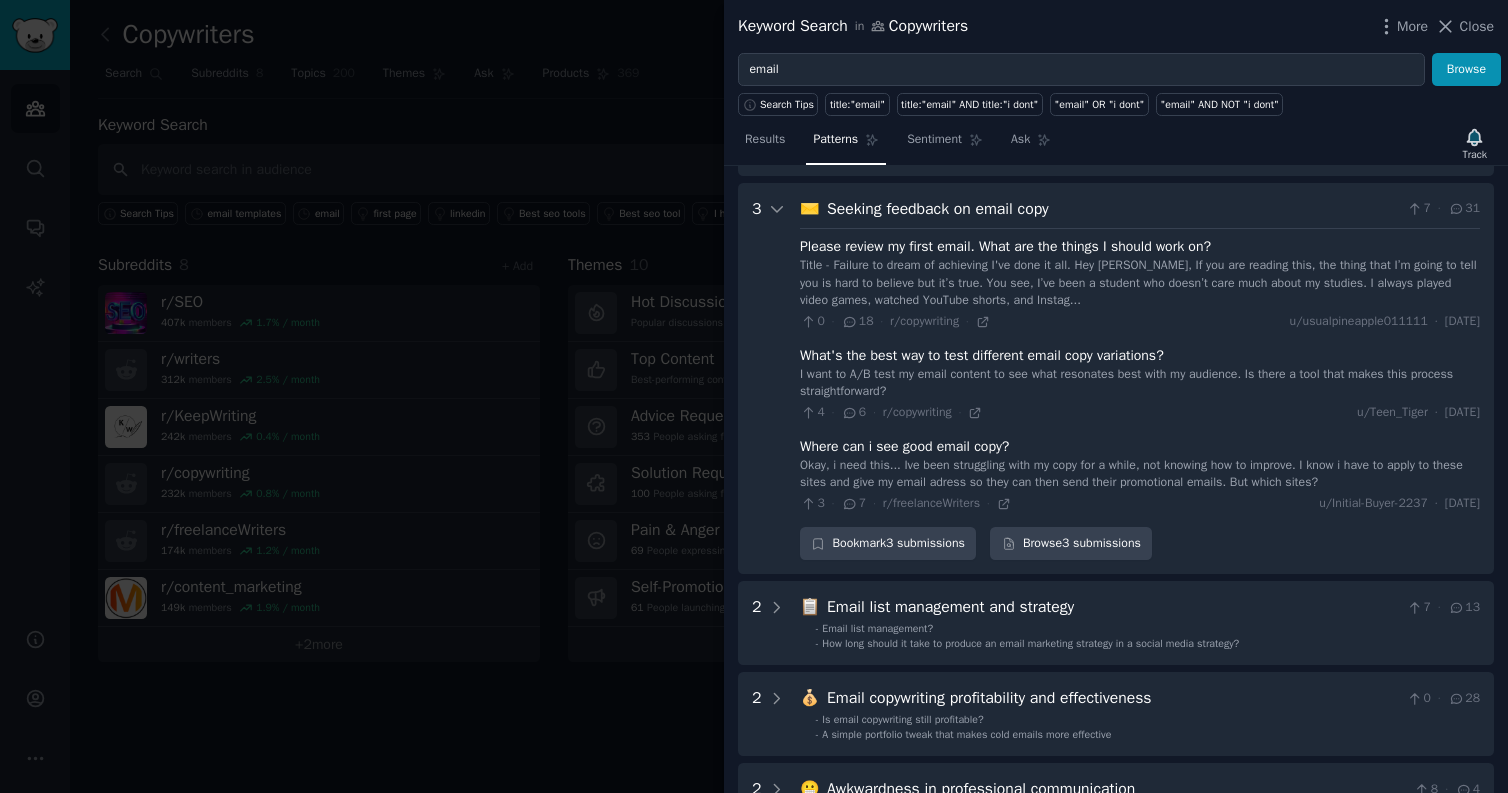 scroll, scrollTop: 198, scrollLeft: 0, axis: vertical 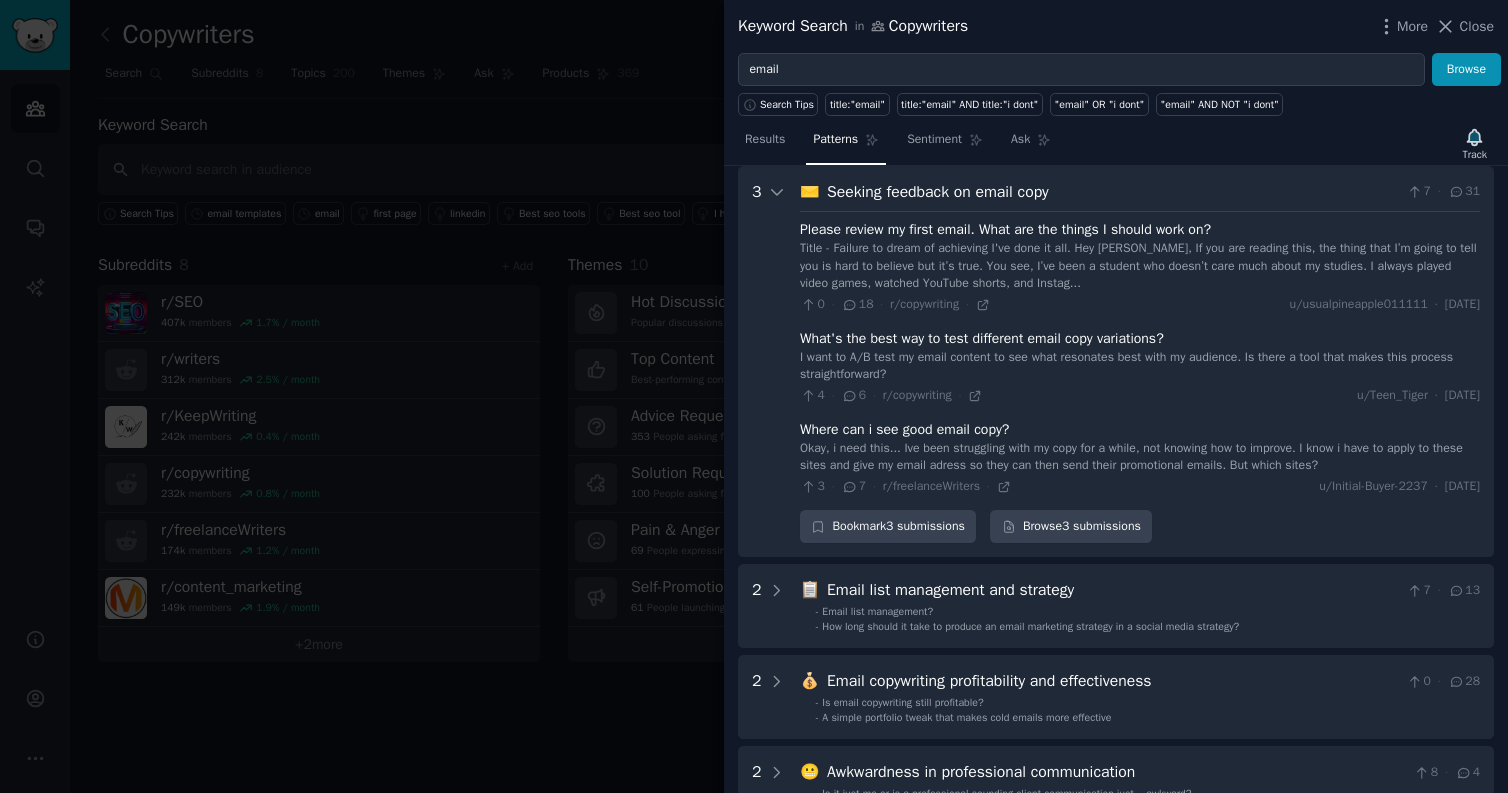 click on "Title -
Failure to dream of achieving I've done it all.
Hey [PERSON_NAME],
If you are reading this, the thing that I’m going to tell you is hard to believe but it’s true.
You see, I’ve been a student who doesn’t care much about my studies.
I always played video games, watched YouTube shorts, and Instag..." at bounding box center (1140, 266) 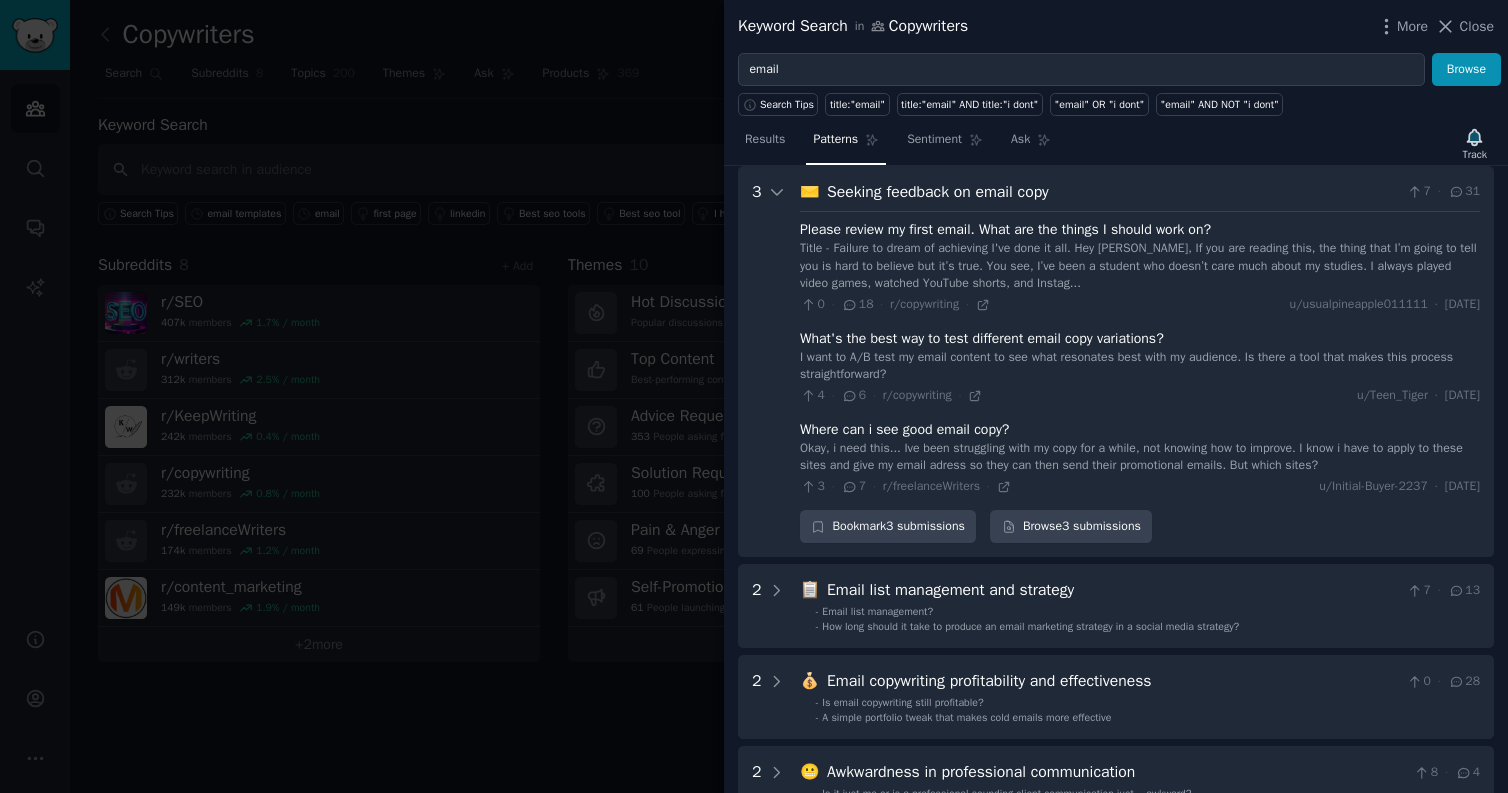 click on "Title -
Failure to dream of achieving I've done it all.
Hey [PERSON_NAME],
If you are reading this, the thing that I’m going to tell you is hard to believe but it’s true.
You see, I’ve been a student who doesn’t care much about my studies.
I always played video games, watched YouTube shorts, and Instag..." at bounding box center (1140, 266) 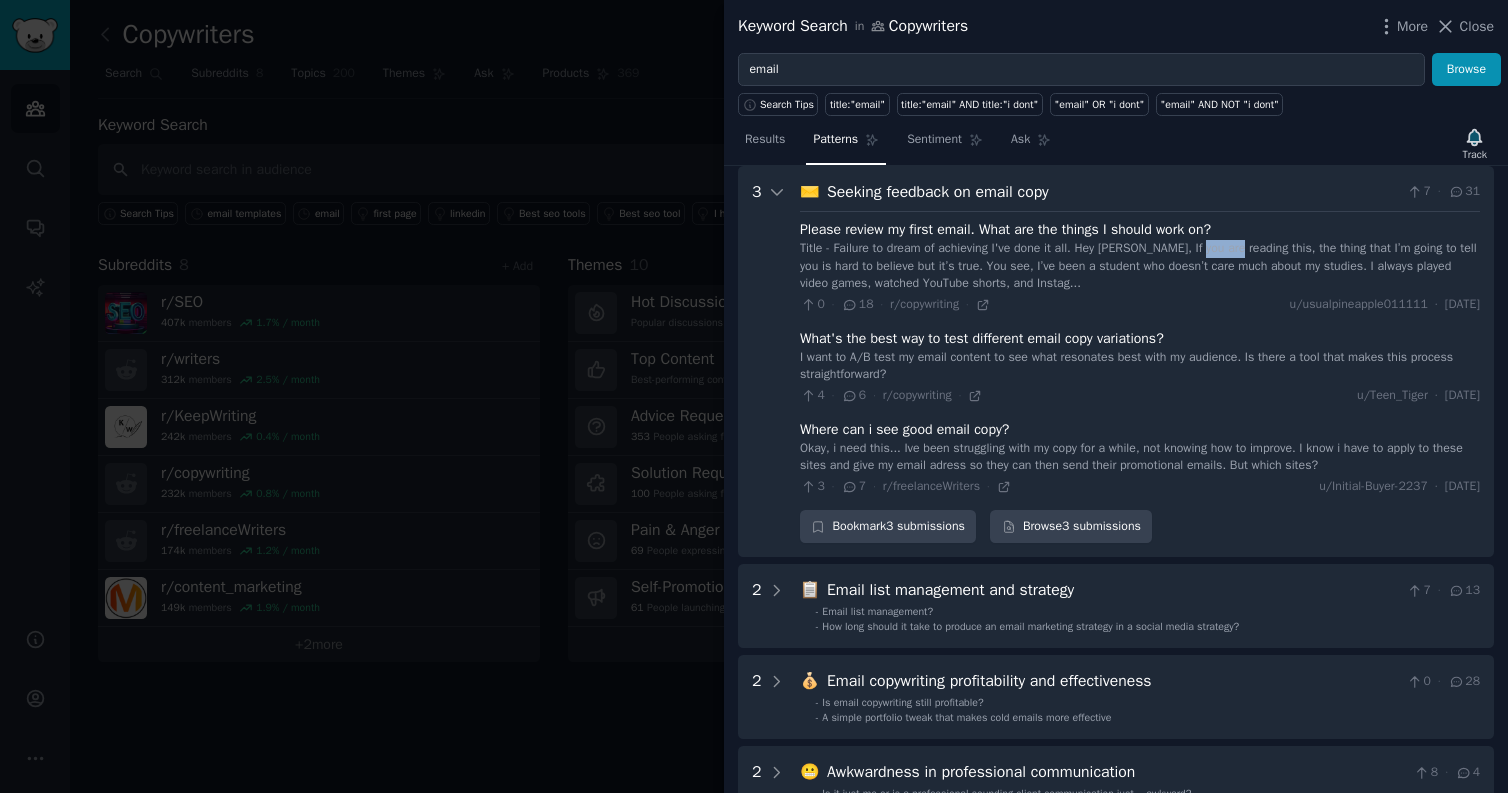 click on "Title -
Failure to dream of achieving I've done it all.
Hey [PERSON_NAME],
If you are reading this, the thing that I’m going to tell you is hard to believe but it’s true.
You see, I’ve been a student who doesn’t care much about my studies.
I always played video games, watched YouTube shorts, and Instag..." at bounding box center [1140, 266] 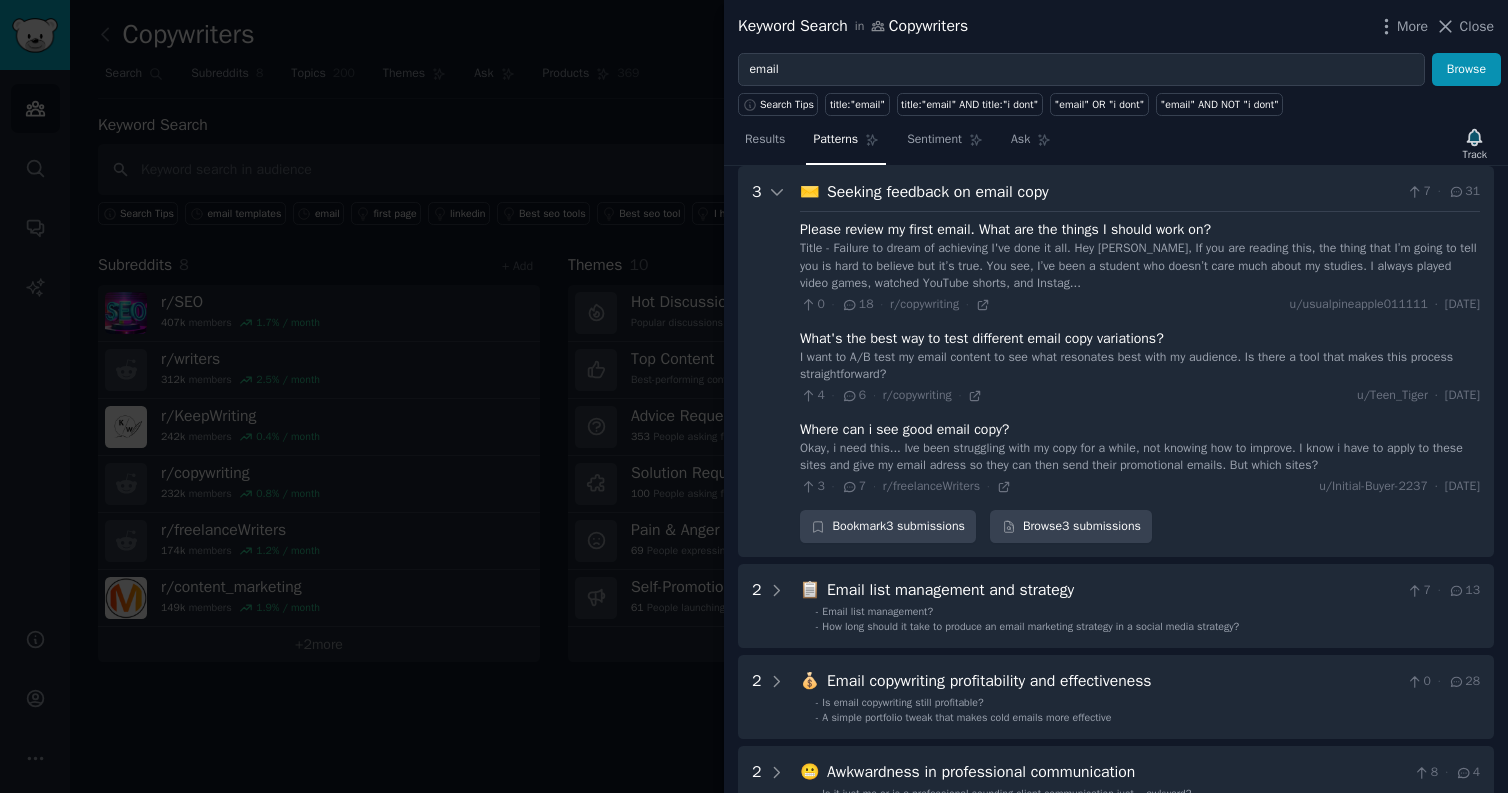 click on "Title -
Failure to dream of achieving I've done it all.
Hey [PERSON_NAME],
If you are reading this, the thing that I’m going to tell you is hard to believe but it’s true.
You see, I’ve been a student who doesn’t care much about my studies.
I always played video games, watched YouTube shorts, and Instag..." at bounding box center (1140, 266) 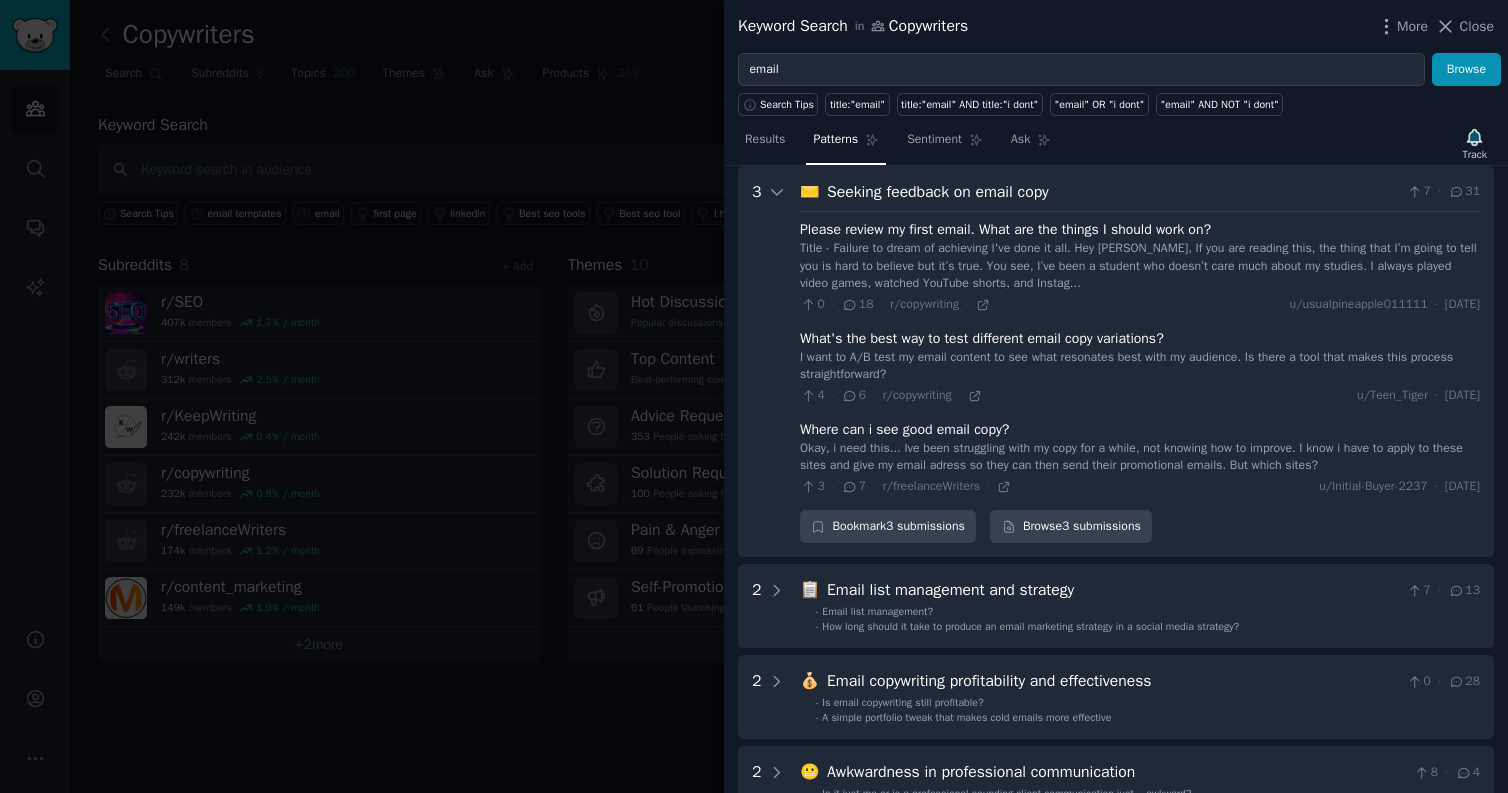 click on "Title -
Failure to dream of achieving I've done it all.
Hey [PERSON_NAME],
If you are reading this, the thing that I’m going to tell you is hard to believe but it’s true.
You see, I’ve been a student who doesn’t care much about my studies.
I always played video games, watched YouTube shorts, and Instag..." at bounding box center (1140, 266) 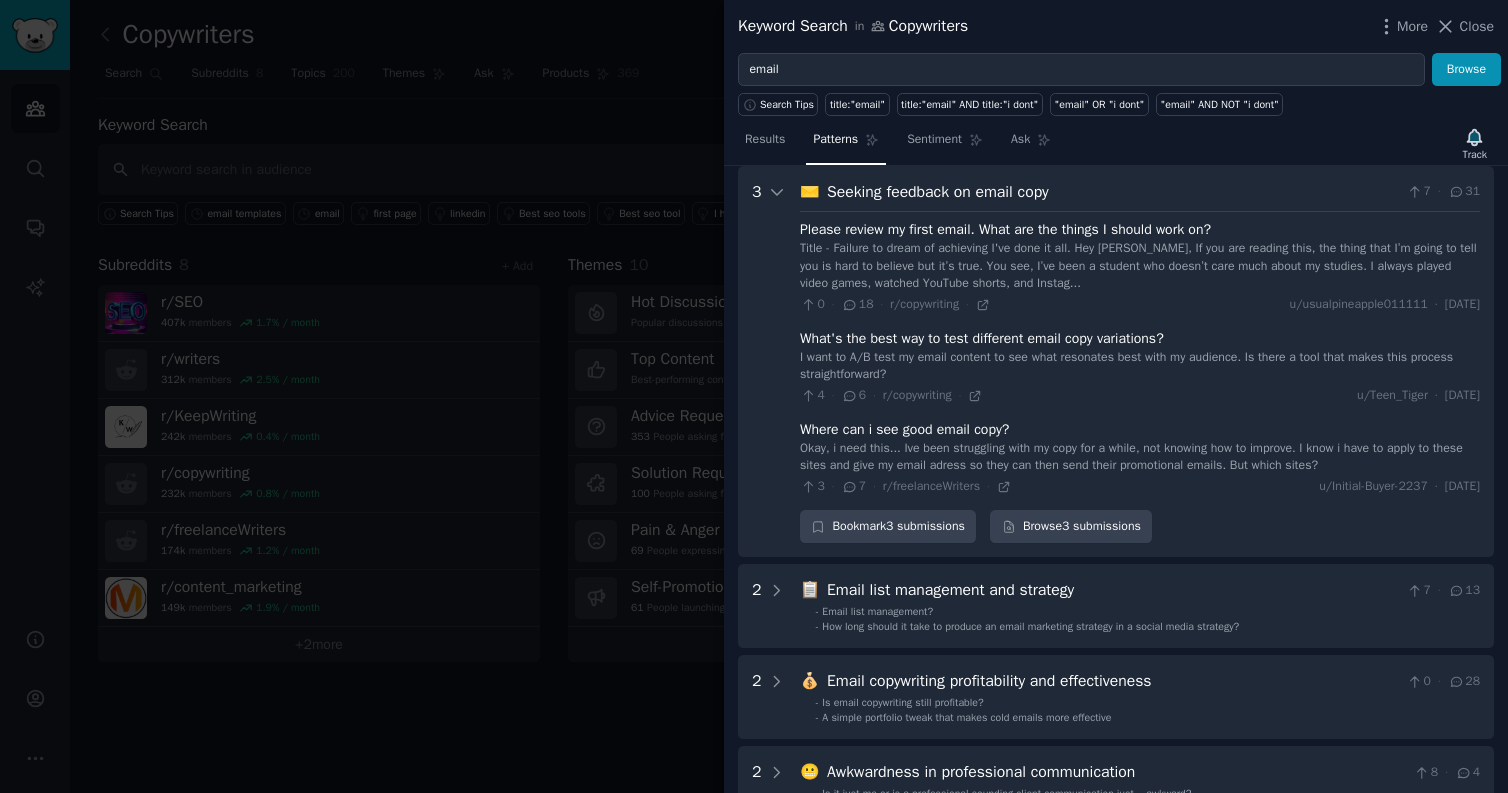 click on "I want to A/B test my email content to see what resonates best with my audience. Is there a tool that makes this process straightforward?" at bounding box center [1140, 366] 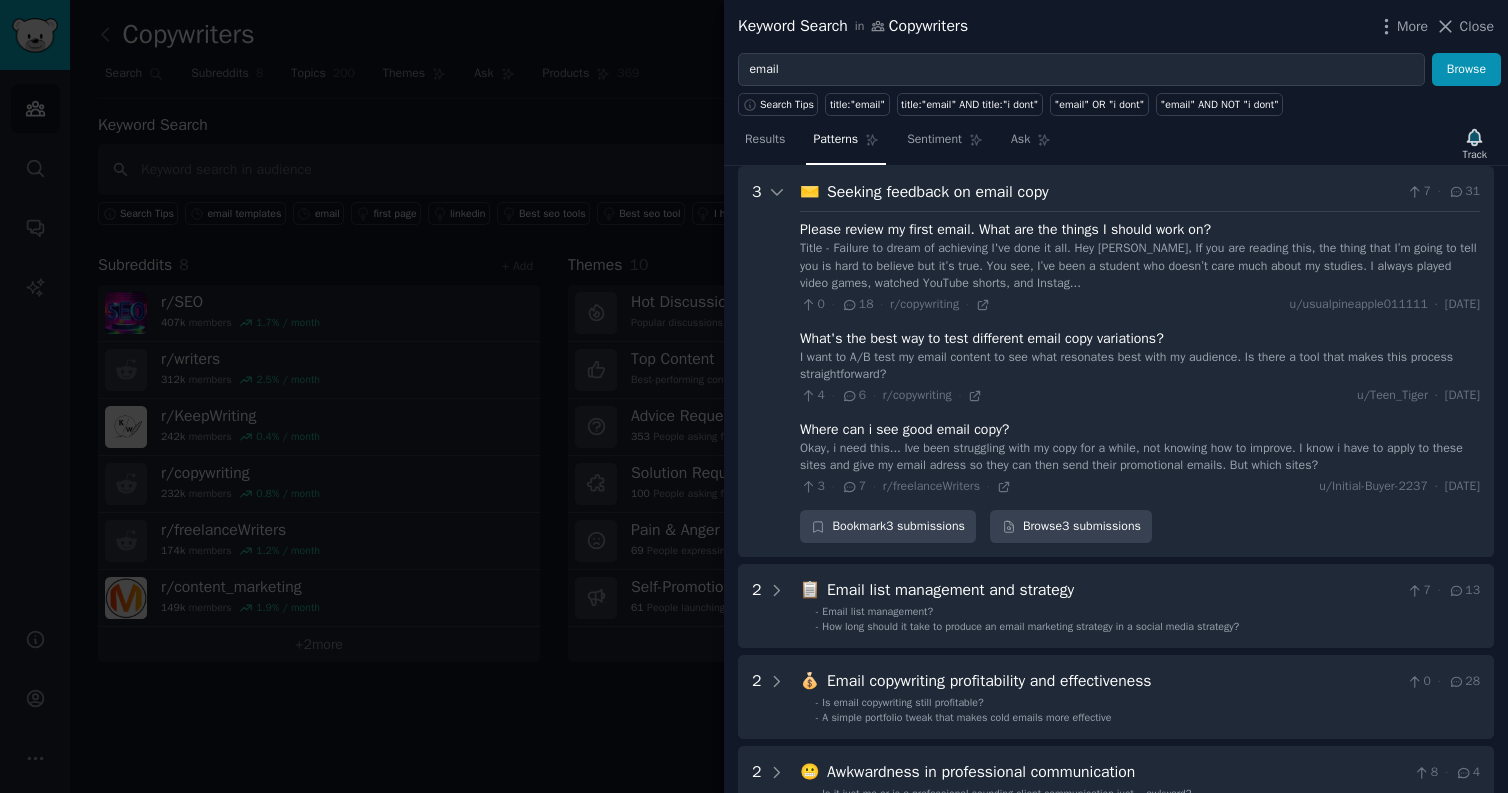 click on "What's the best way to test different email copy variations?" at bounding box center [982, 338] 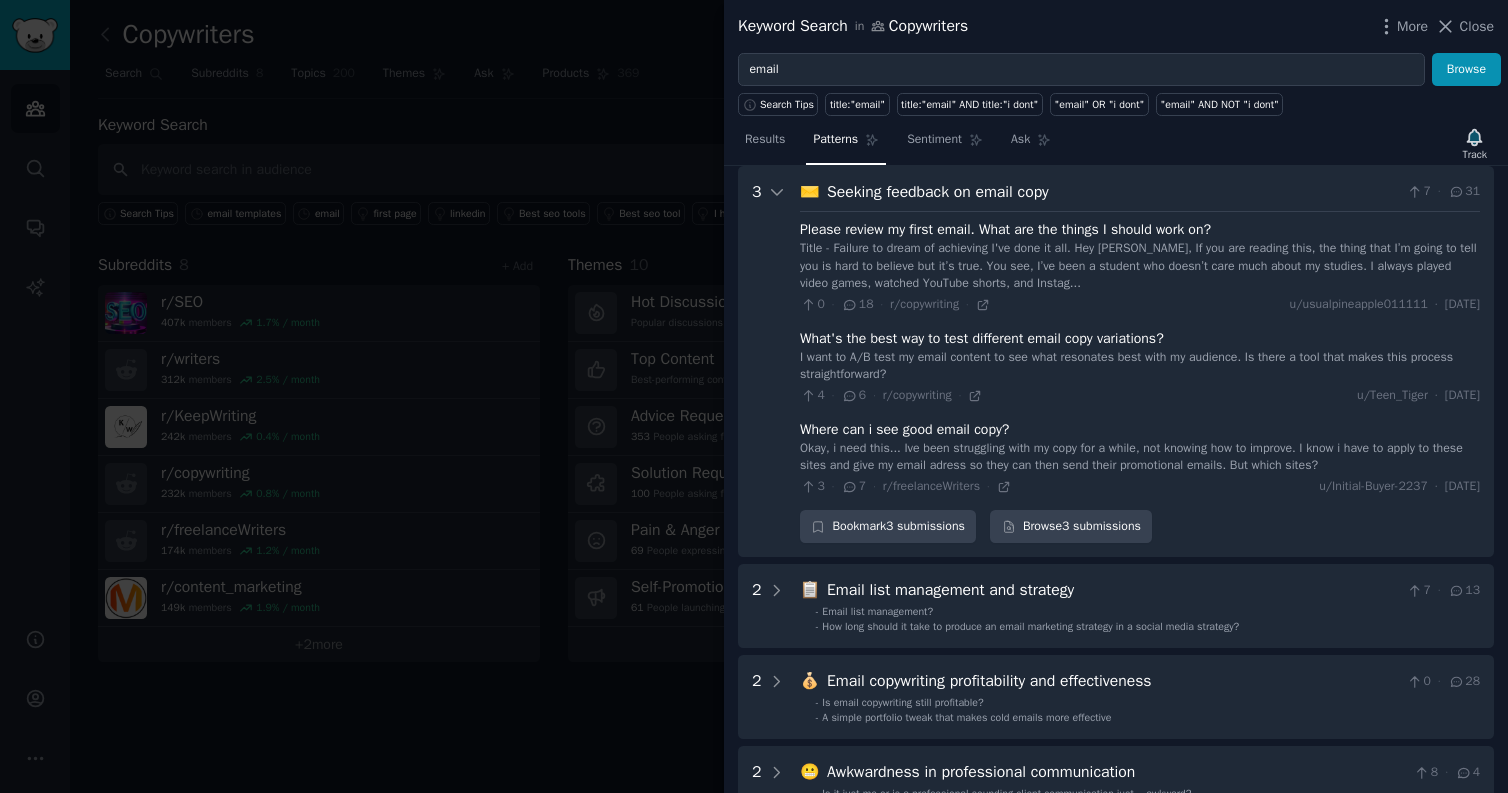 click on "Okay, i need this... Ive been struggling with my copy for a while, not knowing how to improve. I know i have to apply to these sites and give my email adress so they can then send their promotional emails. But which sites?" at bounding box center (1140, 457) 